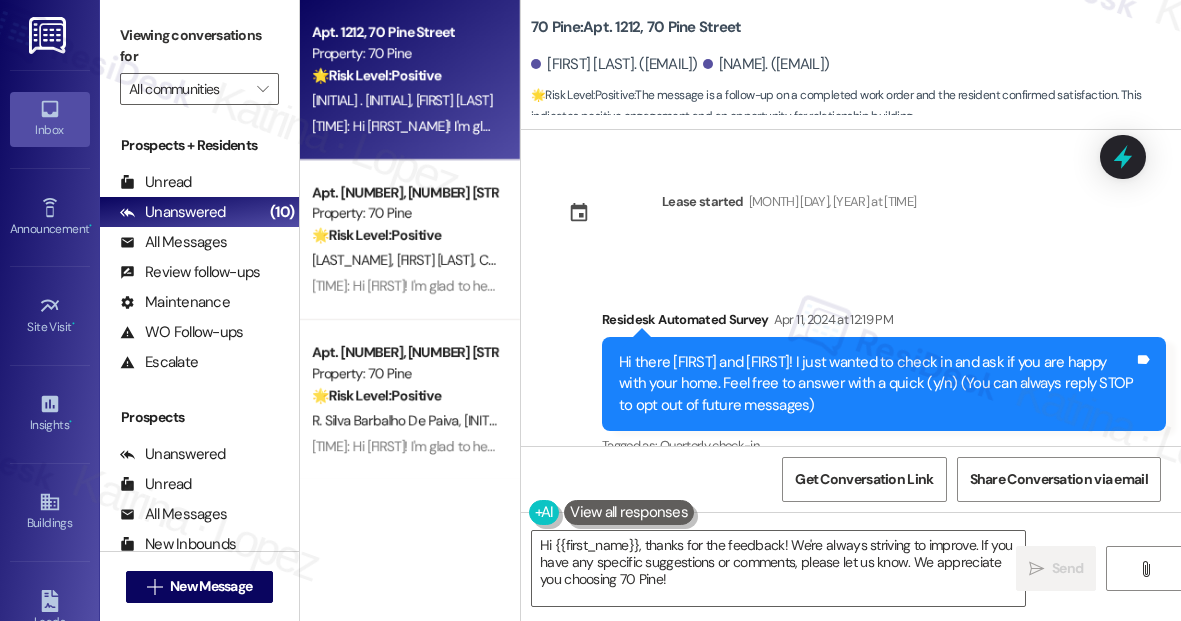 scroll, scrollTop: 0, scrollLeft: 0, axis: both 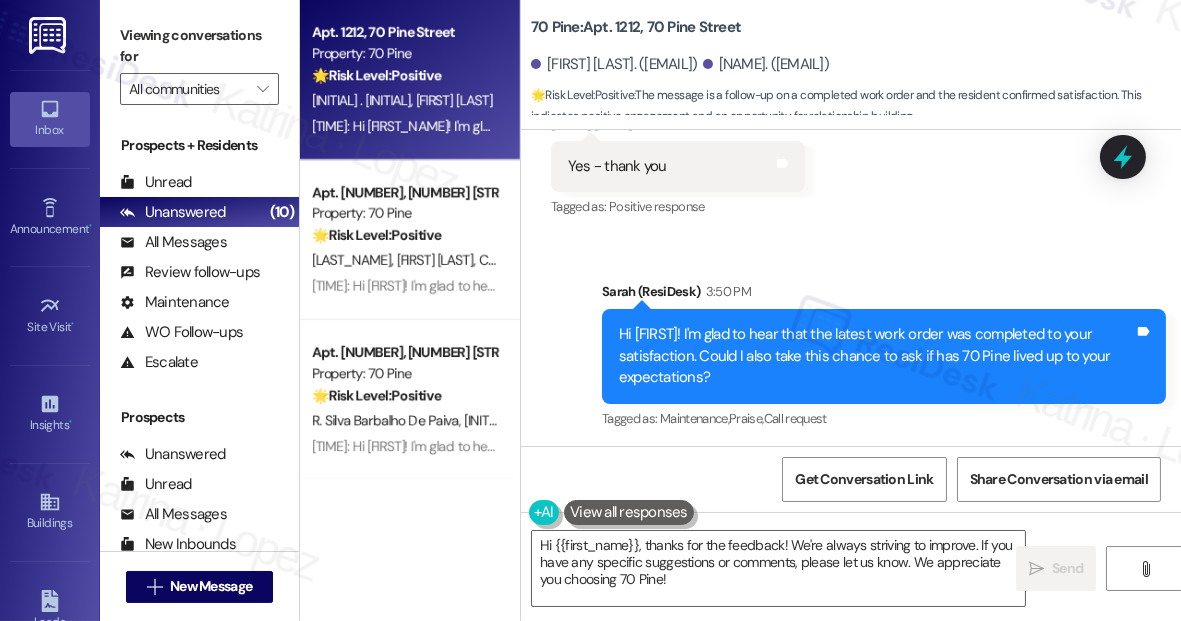 click on "Sent via SMS [FIRST] (ResiDesk) [TIME] Hi [FIRST]! I'm glad to hear that the latest work order was completed to your satisfaction. Could I also take this chance to ask if has 70 Pine lived up to your expectations? Tags and notes Tagged as: Maintenance , Click to highlight conversations about Maintenance Praise , Click to highlight conversations about Praise Call request Click to highlight conversations about Call request" at bounding box center [884, 357] 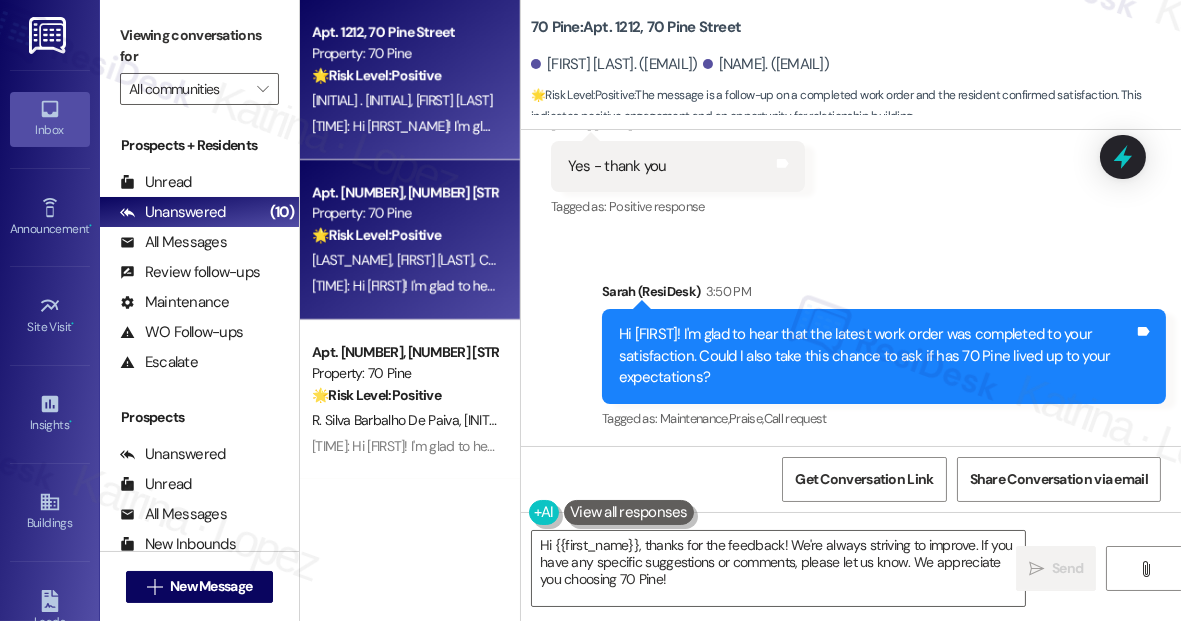 click on "🌟  Risk Level:  Positive" at bounding box center [376, 235] 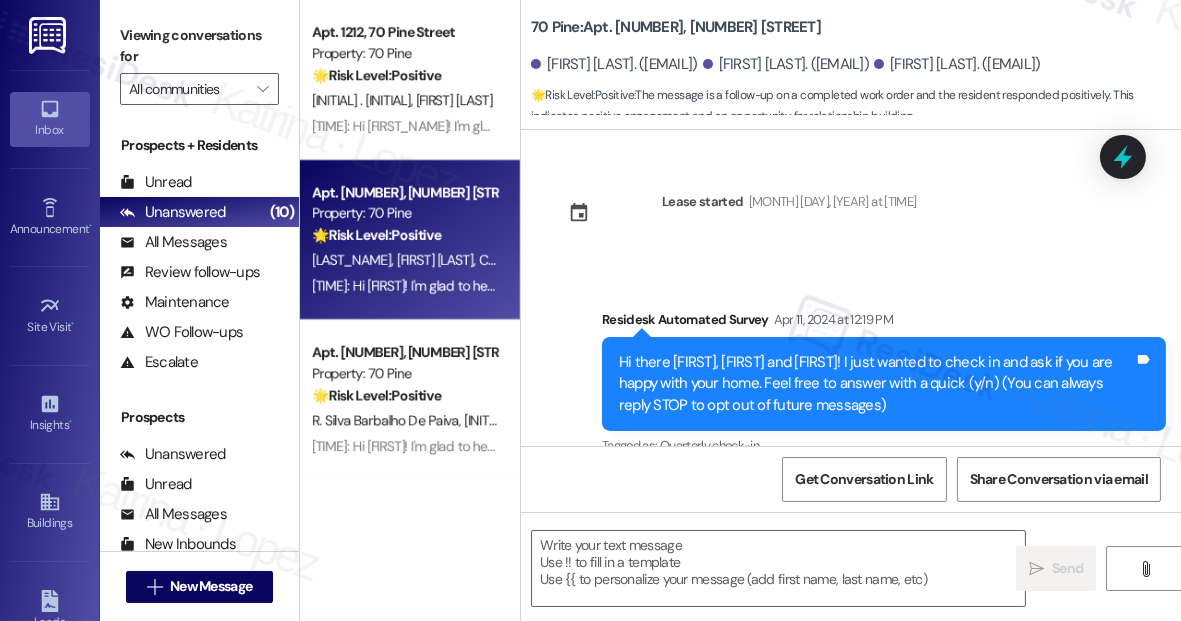 scroll, scrollTop: 0, scrollLeft: 0, axis: both 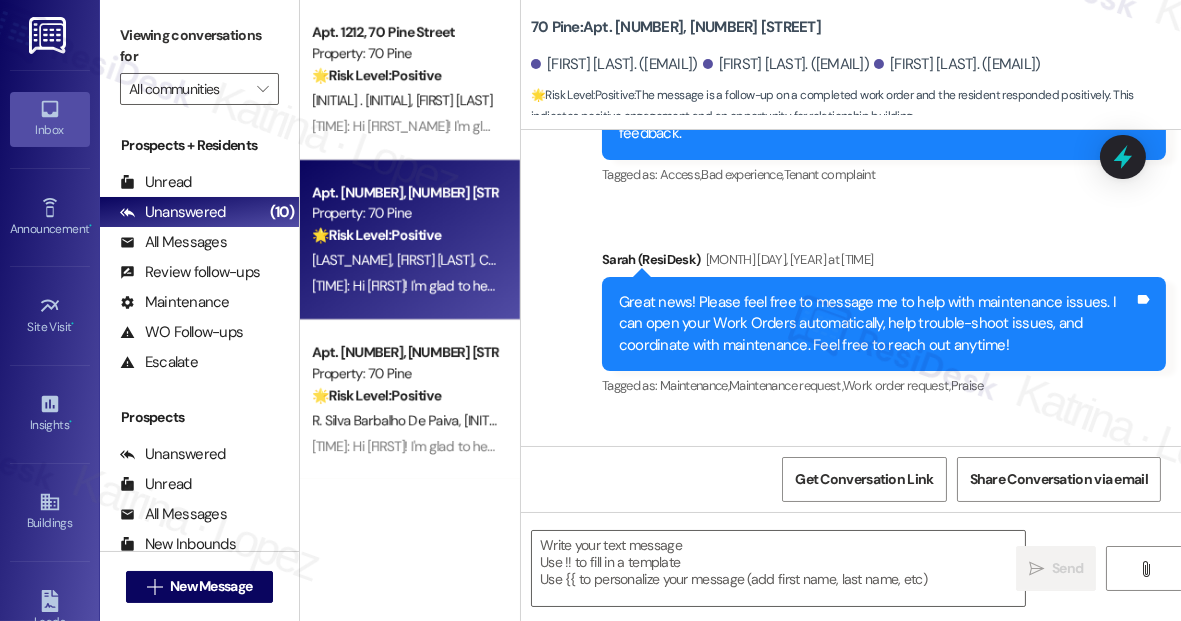 type on "Fetching suggested responses. Please feel free to read through the conversation in the meantime." 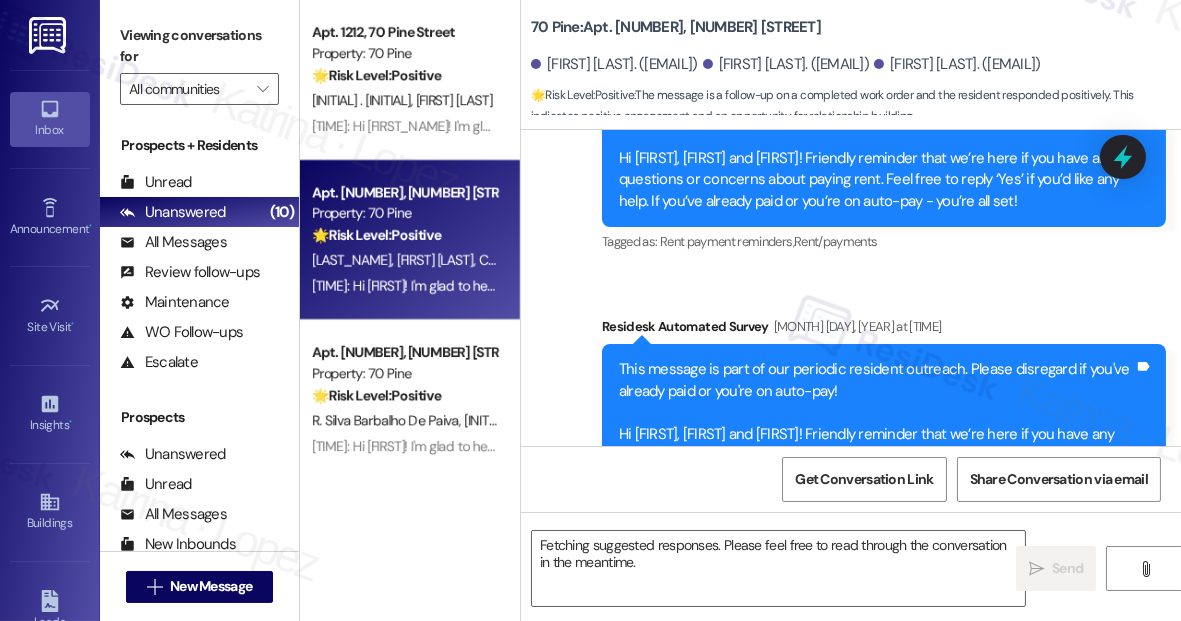 scroll, scrollTop: 1580, scrollLeft: 0, axis: vertical 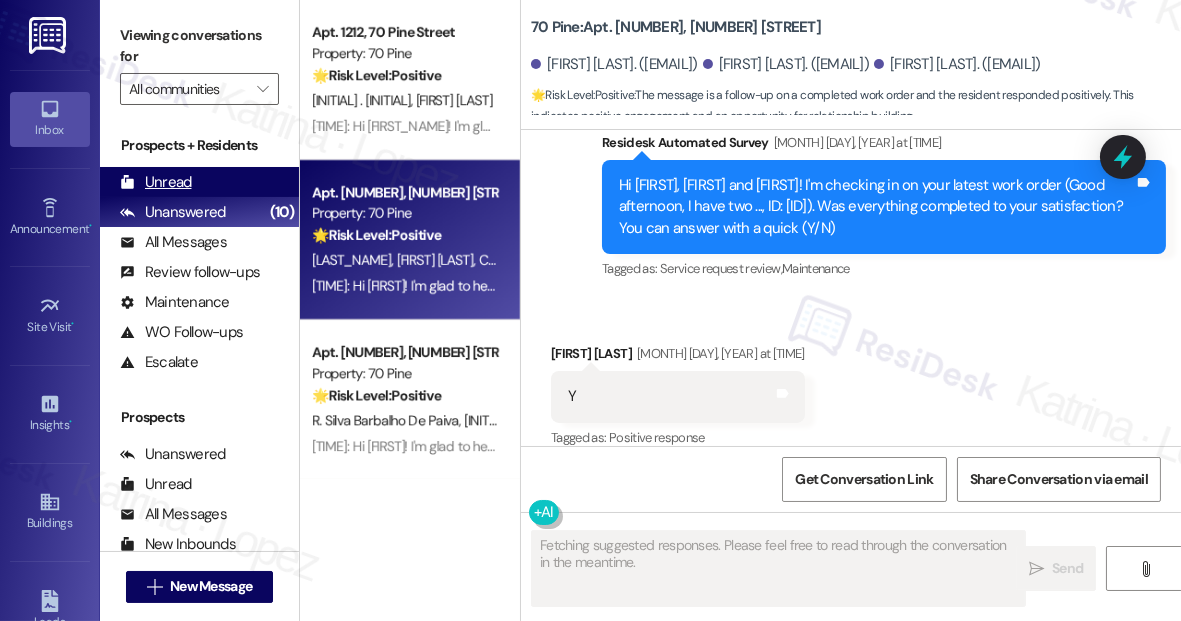click on "Unread (0)" at bounding box center [199, 182] 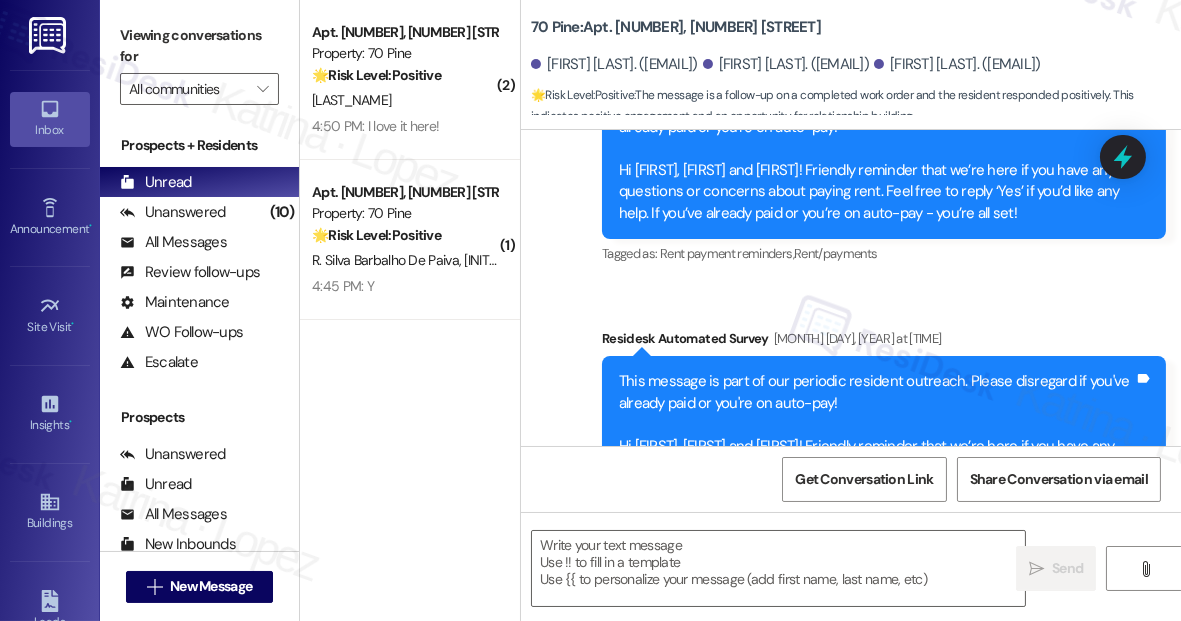 type on "Fetching suggested responses. Please feel free to read through the conversation in the meantime." 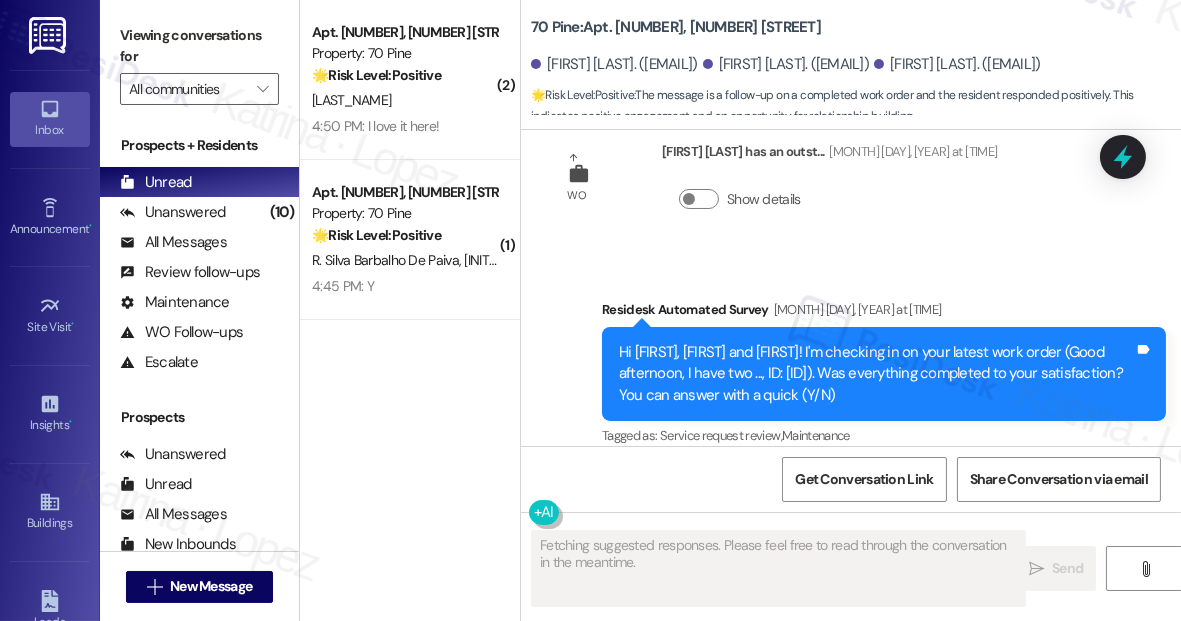 scroll, scrollTop: 2263, scrollLeft: 0, axis: vertical 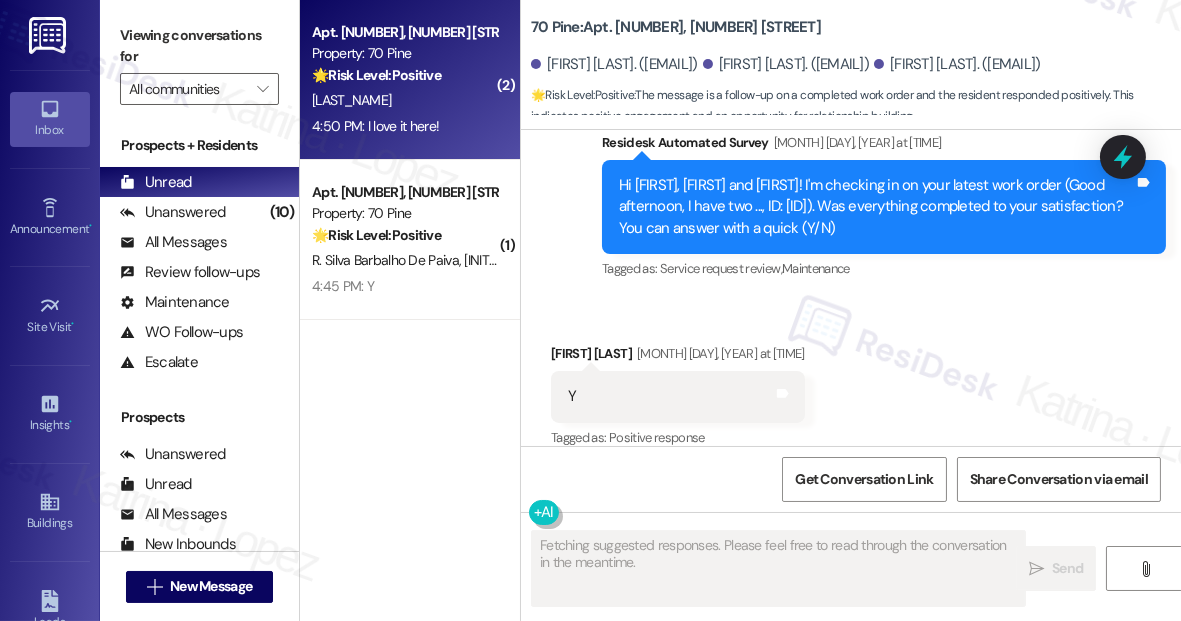 click on "[LAST_NAME]" at bounding box center (404, 100) 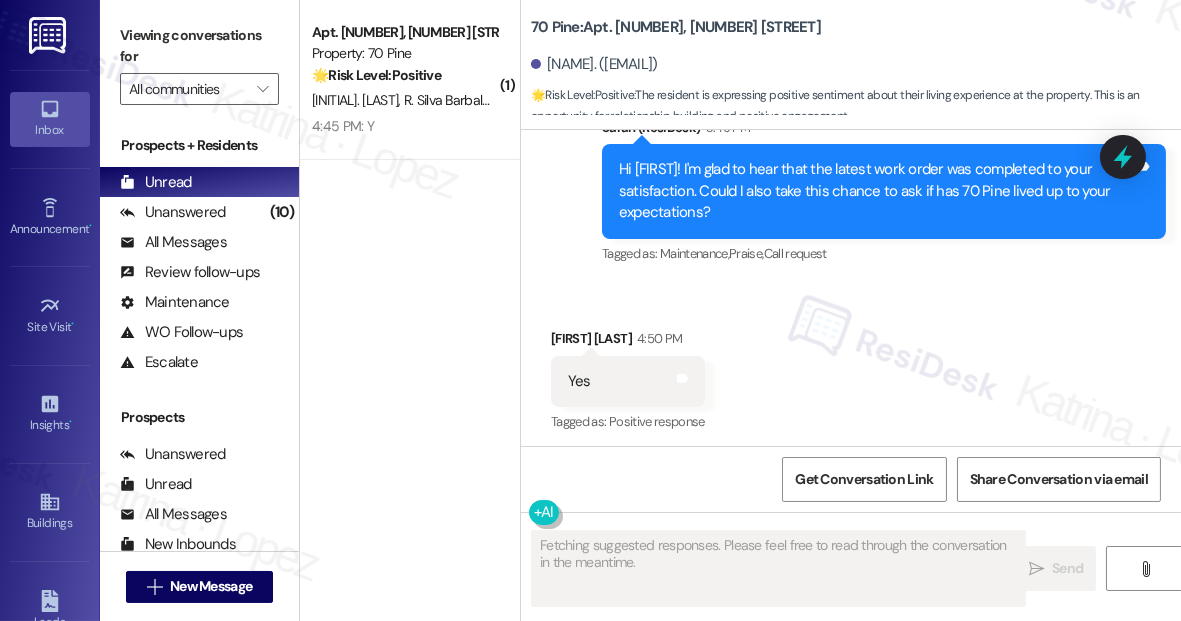scroll, scrollTop: 11634, scrollLeft: 0, axis: vertical 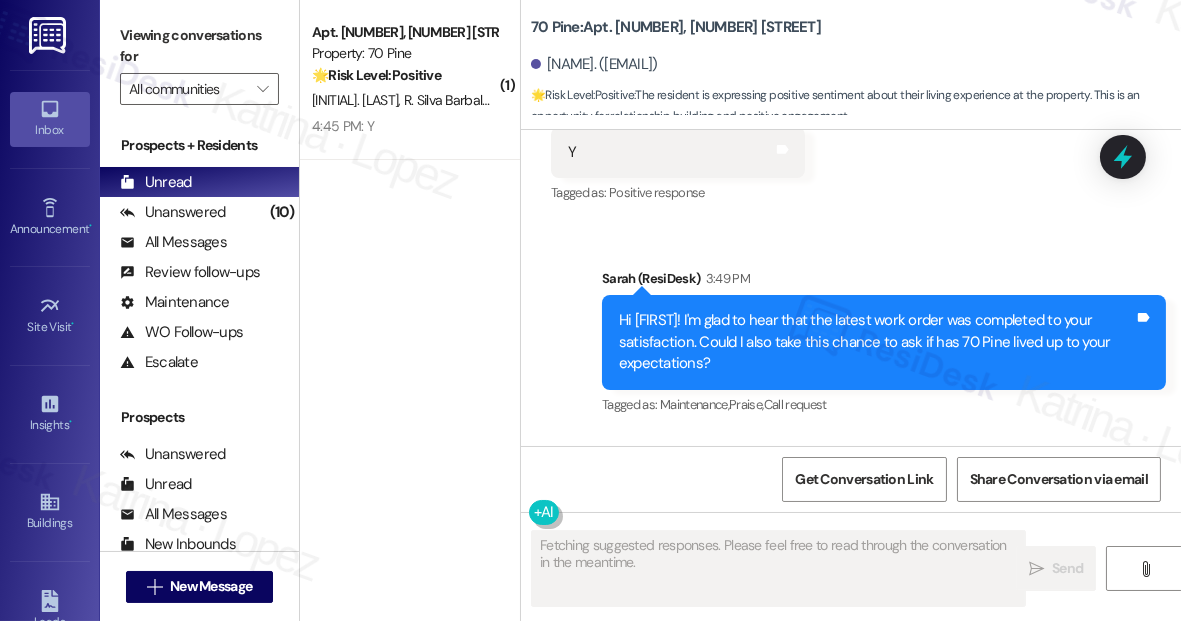 click on "Hi [FIRST]! I'm glad to hear that the latest work order was completed to your satisfaction. Could I also take this chance to ask if has 70 Pine lived up to your expectations?" at bounding box center (876, 342) 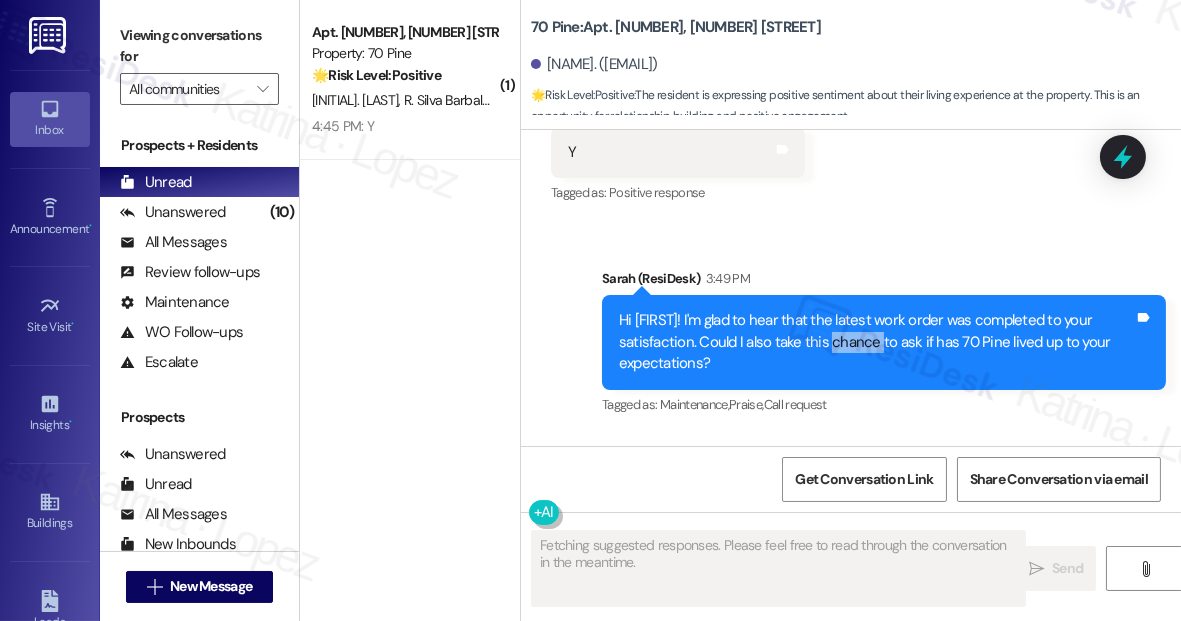 click on "Hi [FIRST]! I'm glad to hear that the latest work order was completed to your satisfaction. Could I also take this chance to ask if has 70 Pine lived up to your expectations?" at bounding box center (876, 342) 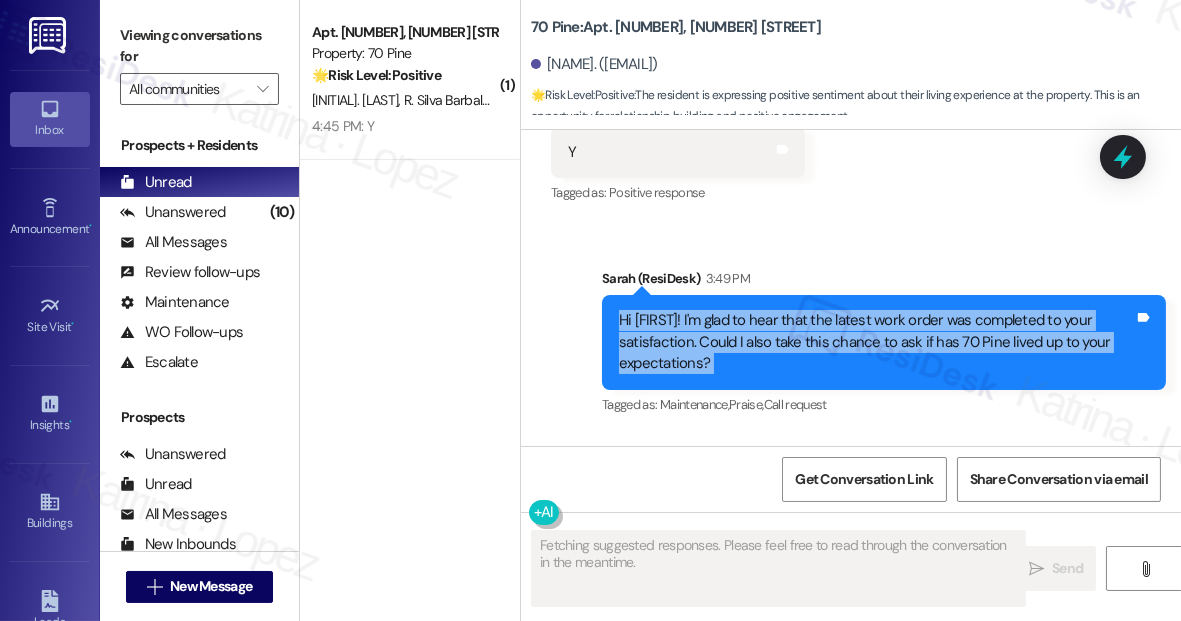 click on "Hi [FIRST]! I'm glad to hear that the latest work order was completed to your satisfaction. Could I also take this chance to ask if has 70 Pine lived up to your expectations?" at bounding box center [876, 342] 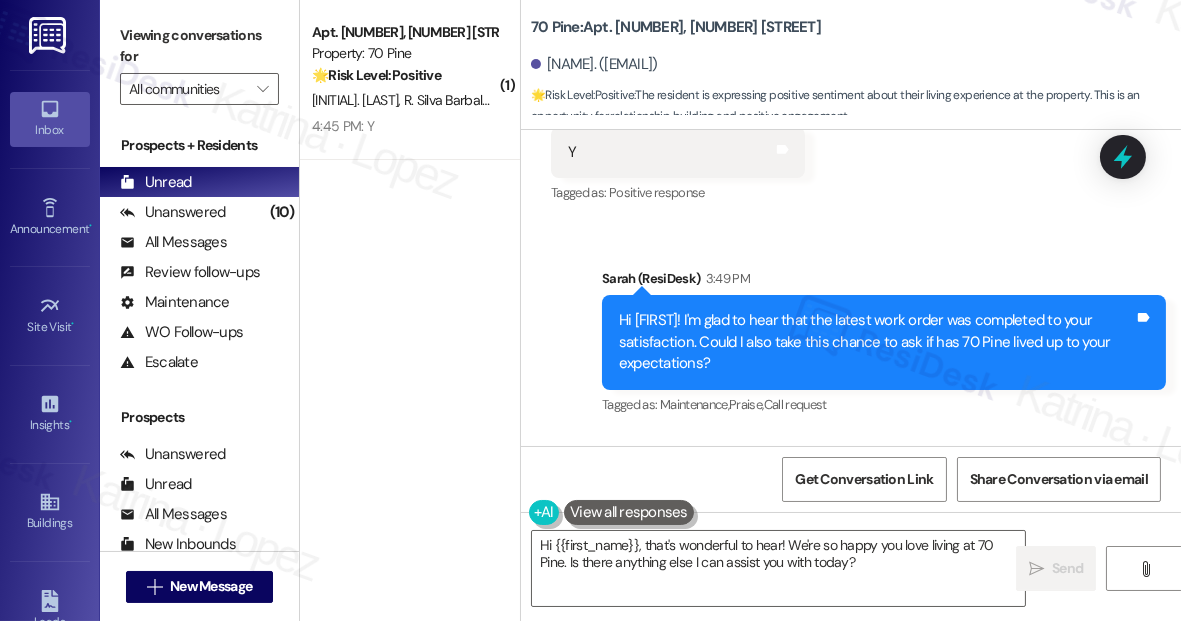 click on "Viewing conversations for All communities " at bounding box center [199, 62] 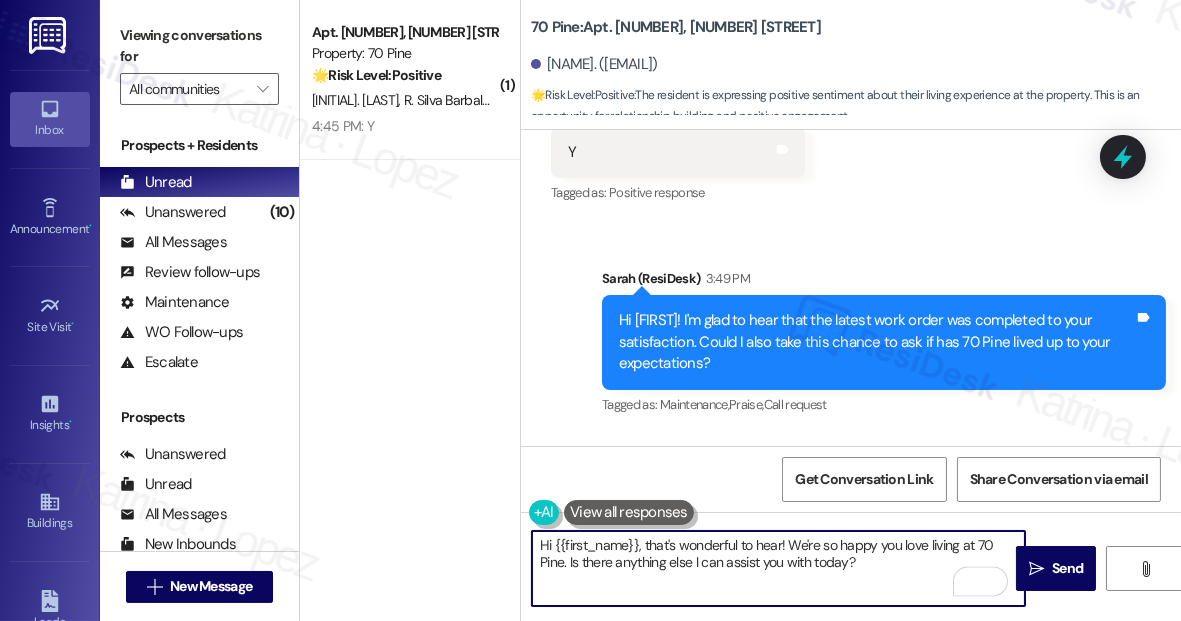 drag, startPoint x: 880, startPoint y: 564, endPoint x: 569, endPoint y: 570, distance: 311.05786 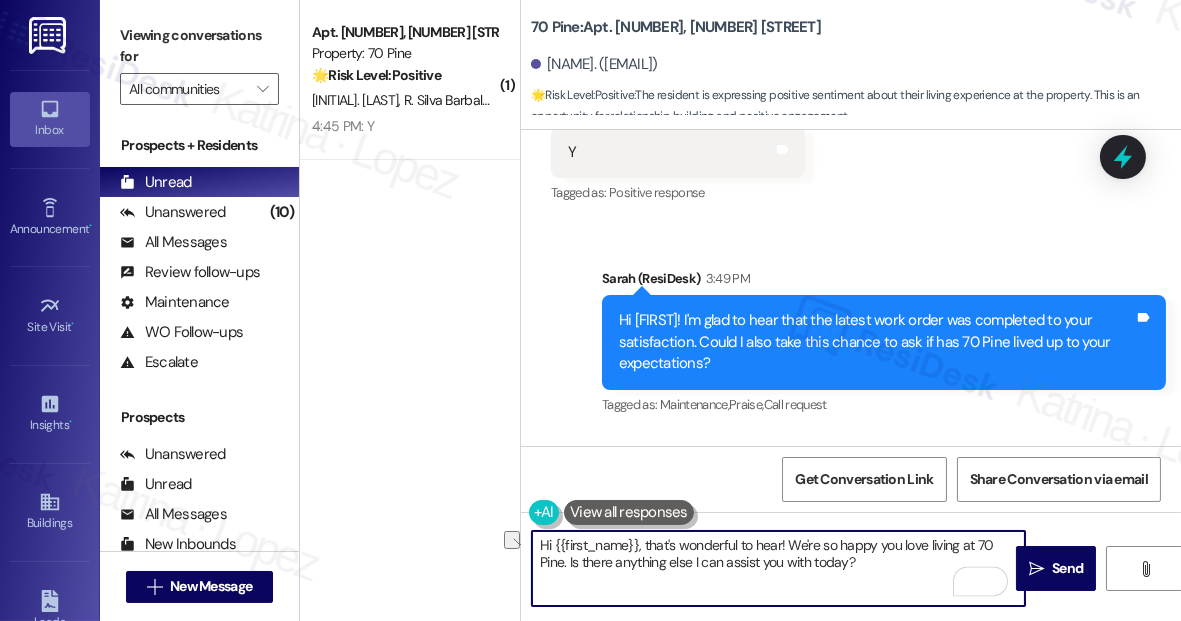 paste on "That’s awesome to hear, [FIRST_NAME]! Thank you! If you don’t mind, would you be willing to share your positive experience at {{property}} in a quick Google review? Here’s the link: {{google_review_link}}. No pressure, but it really means a lot to us! Feel free to let me know if you post it. I’d love to share it with the team! 😊" 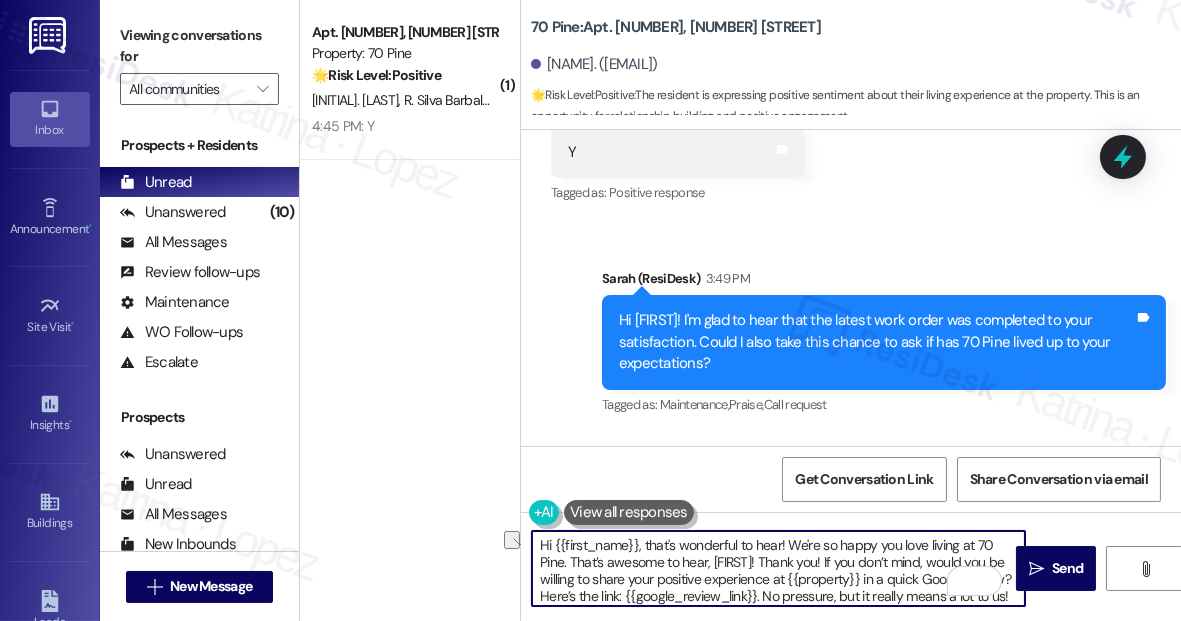scroll, scrollTop: 34, scrollLeft: 0, axis: vertical 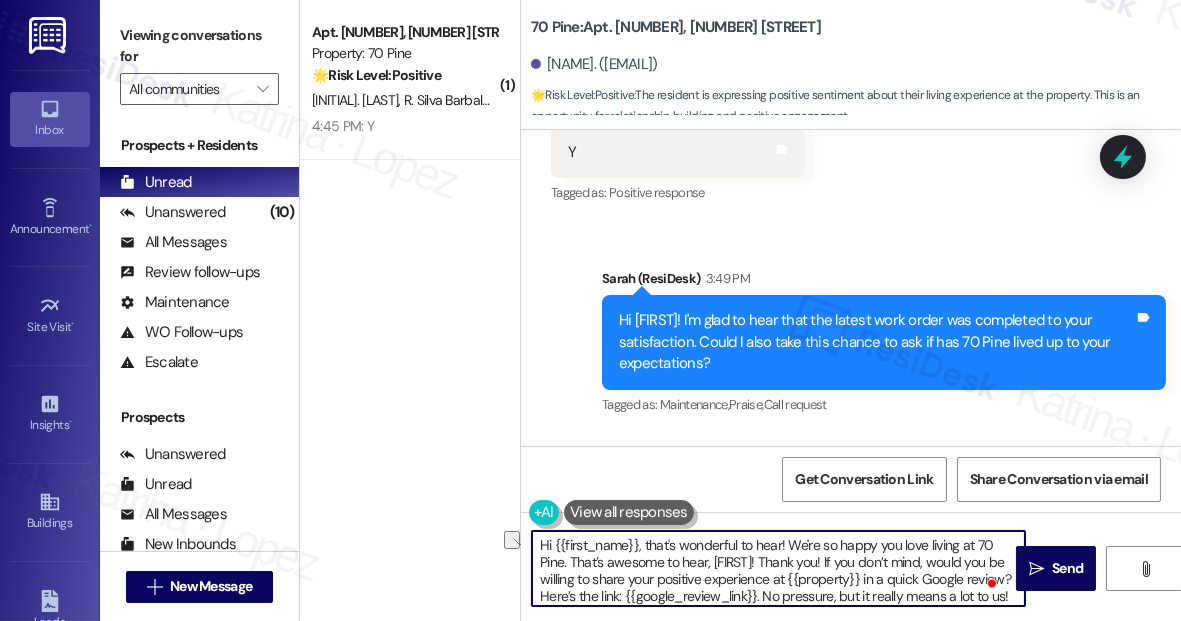 drag, startPoint x: 817, startPoint y: 562, endPoint x: 573, endPoint y: 564, distance: 244.0082 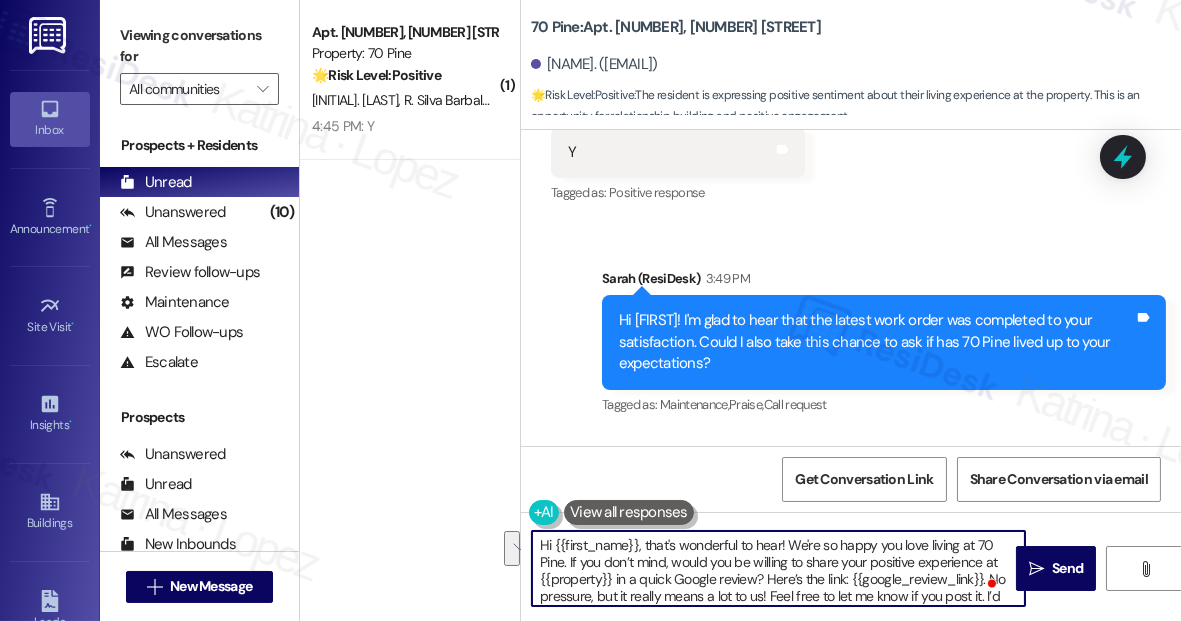 drag, startPoint x: 611, startPoint y: 580, endPoint x: 983, endPoint y: 555, distance: 372.8391 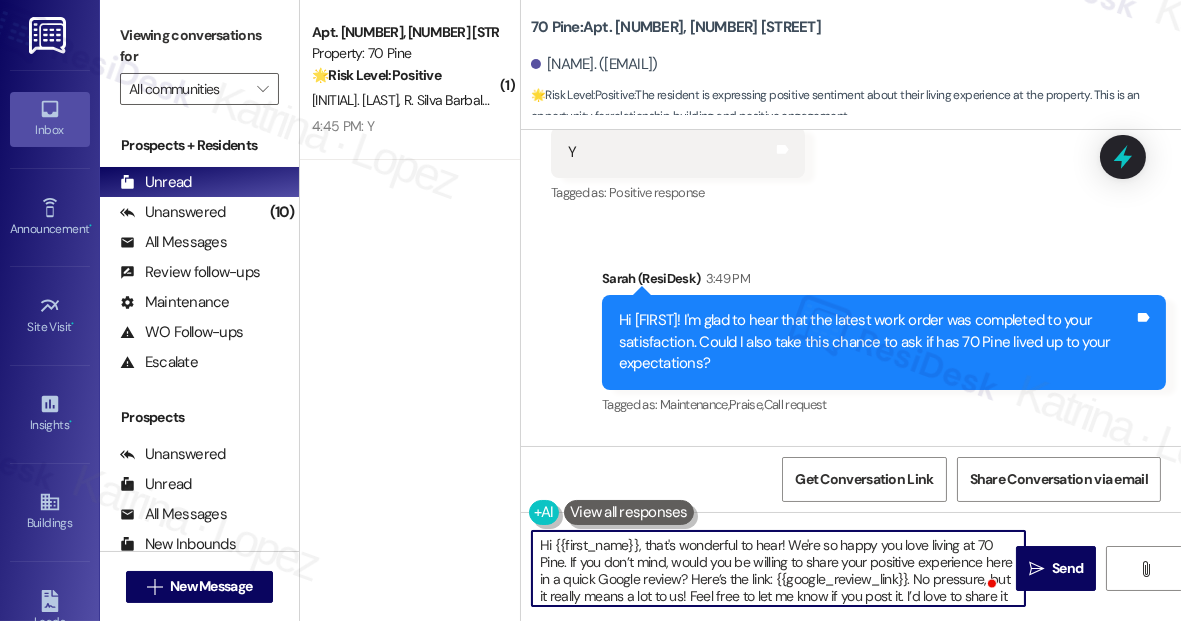 scroll, scrollTop: 18, scrollLeft: 0, axis: vertical 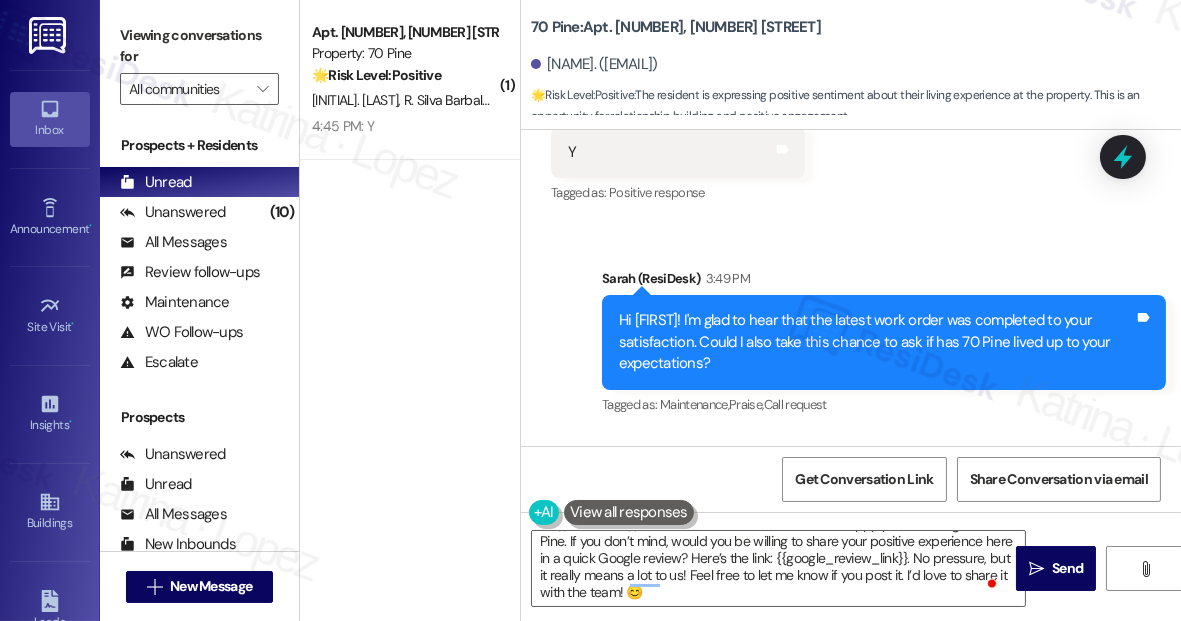 click on "Hi [FIRST]! I'm glad to hear that the latest work order was completed to your satisfaction. Could I also take this chance to ask if has 70 Pine lived up to your expectations?" at bounding box center (876, 342) 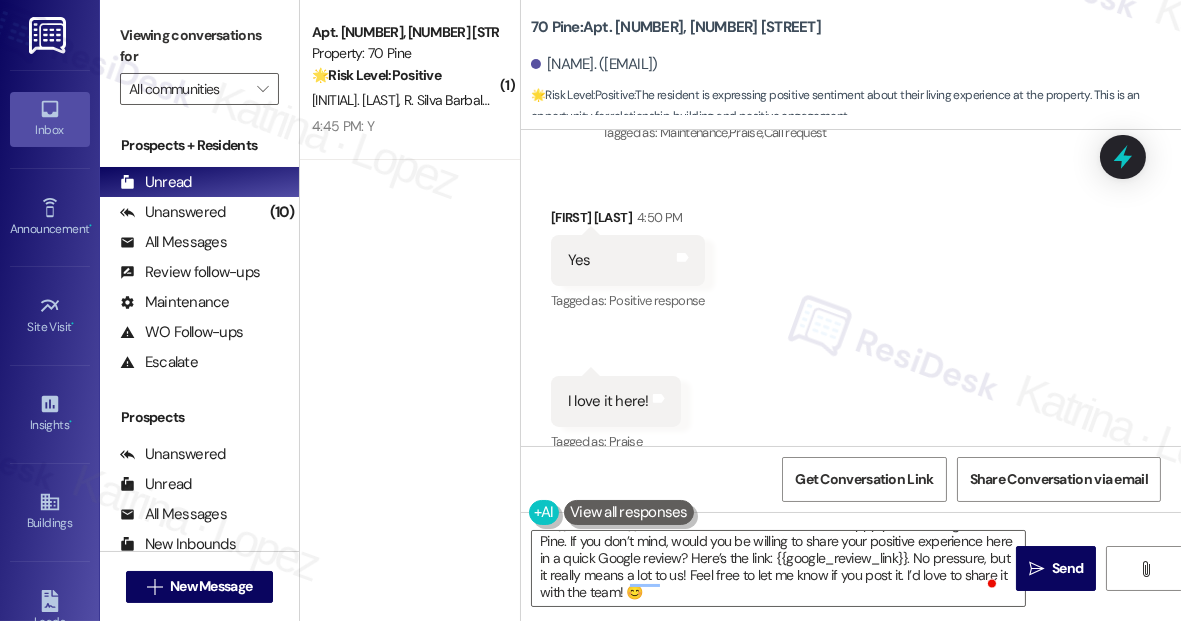 scroll, scrollTop: 11907, scrollLeft: 0, axis: vertical 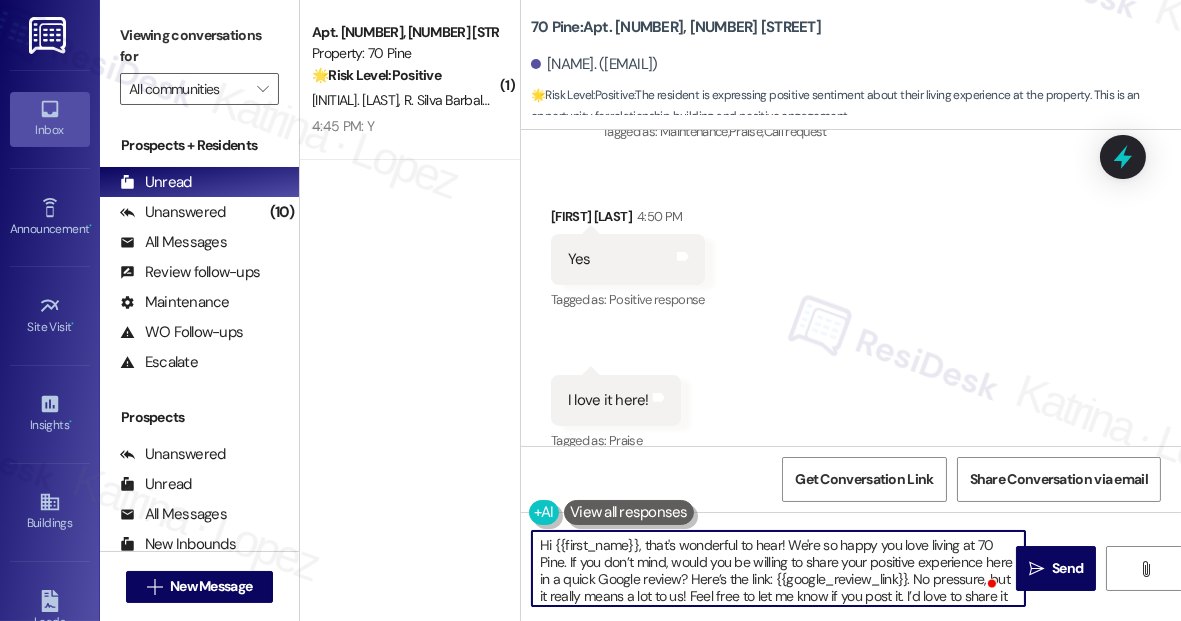 drag, startPoint x: 646, startPoint y: 543, endPoint x: 458, endPoint y: 549, distance: 188.09572 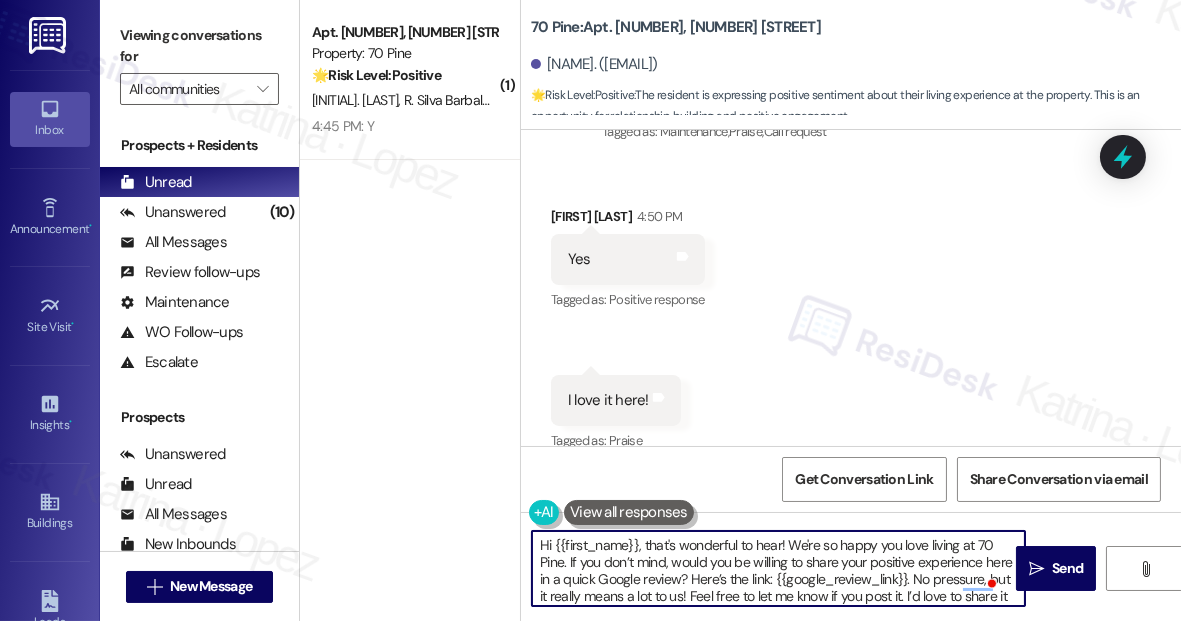 click on "Hi {{first_name}}, that's wonderful to hear! We're so happy you love living at 70 Pine. If you don’t mind, would you be willing to share your positive experience here in a quick Google review? Here’s the link: {{google_review_link}}. No pressure, but it really means a lot to us! Feel free to let me know if you post it. I’d love to share it with the team! 😊" at bounding box center [778, 568] 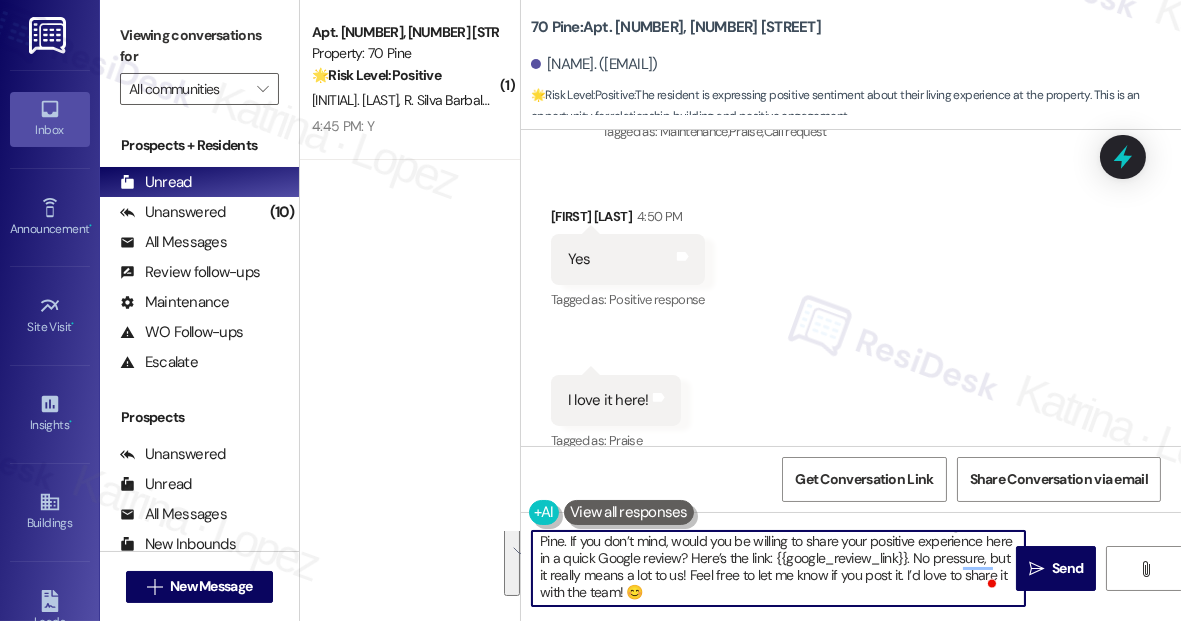 click on "Received via SMS [FIRST] [LAST] [TIME] Yes Tags and notes Tagged as:   Positive response Click to highlight conversations about Positive response Received via SMS [TIME] [FIRST] [LAST] [TIME] I love it here!  Tags and notes Tagged as:   Praise Click to highlight conversations about Praise" at bounding box center (851, 316) 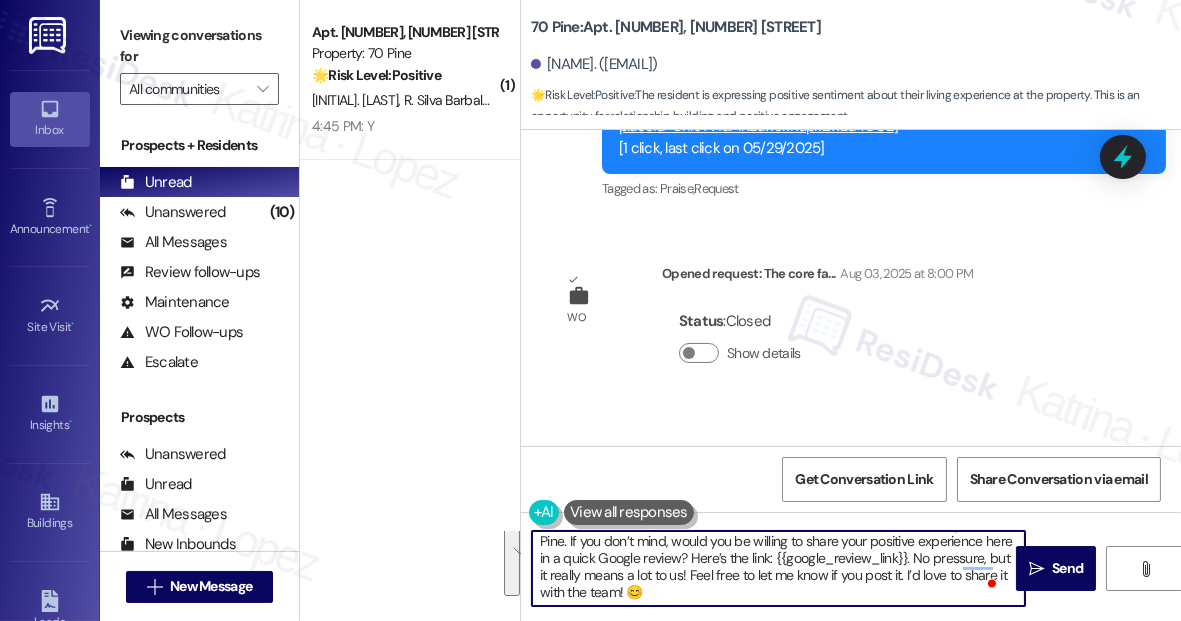 drag, startPoint x: 953, startPoint y: 544, endPoint x: 976, endPoint y: 628, distance: 87.0919 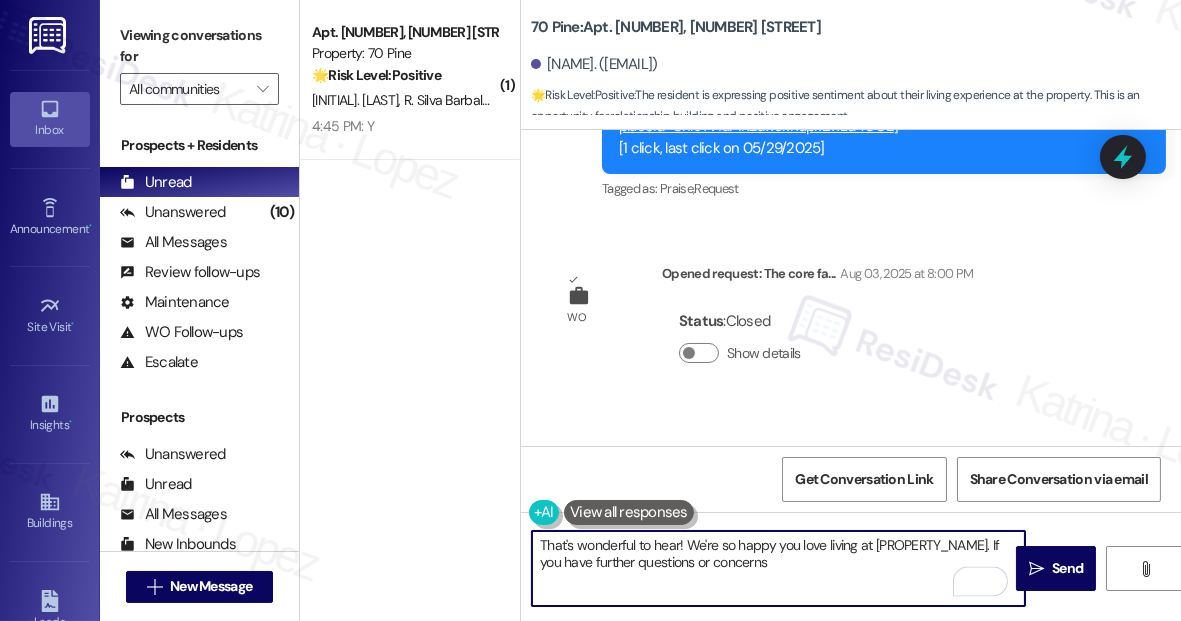 click on "That's wonderful to hear! We're so happy you love living at [PROPERTY_NAME]. If you have further questions or concerns" at bounding box center (778, 568) 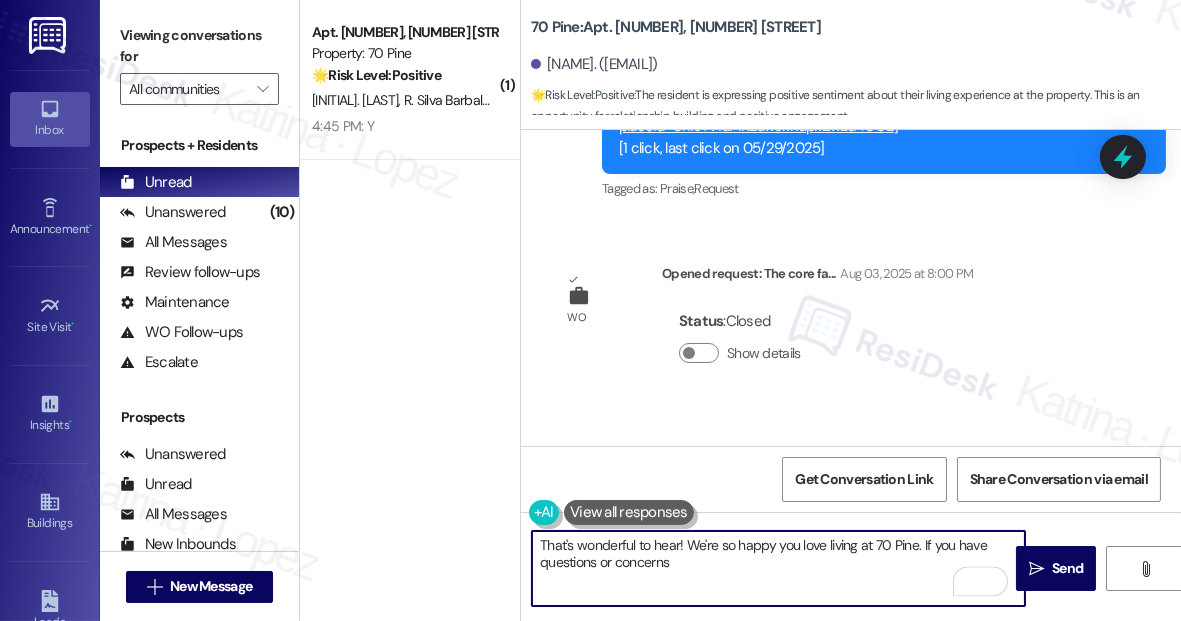 click on "That's wonderful to hear! We're so happy you love living at 70 Pine. If you have questions or concerns" at bounding box center (778, 568) 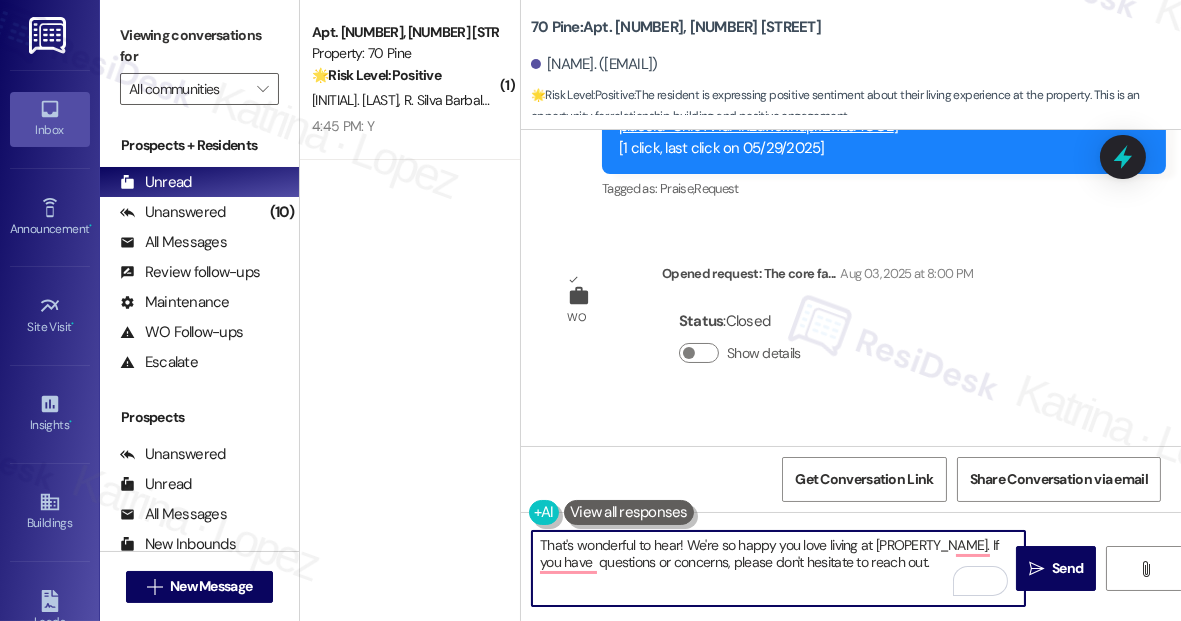 click on "That's wonderful to hear! We're so happy you love living at [PROPERTY_NAME]. If you have  questions or concerns, please don't hesitate to reach out." at bounding box center [778, 568] 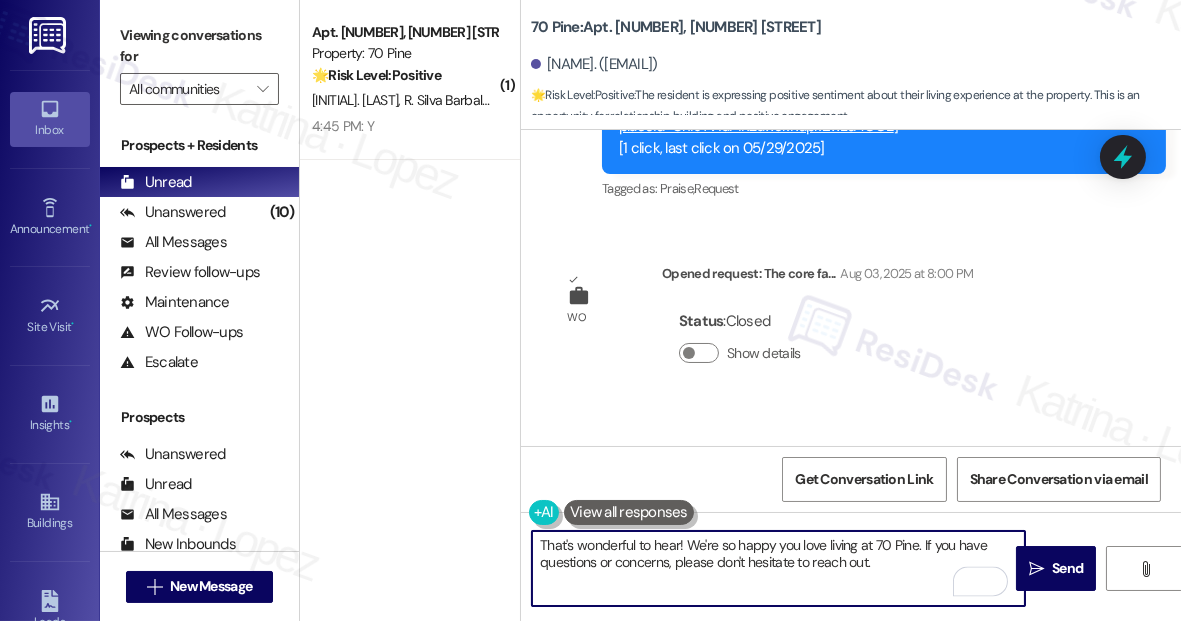 click on "That's wonderful to hear! We're so happy you love living at 70 Pine. If you have questions or concerns, please don't hesitate to reach out." at bounding box center (778, 568) 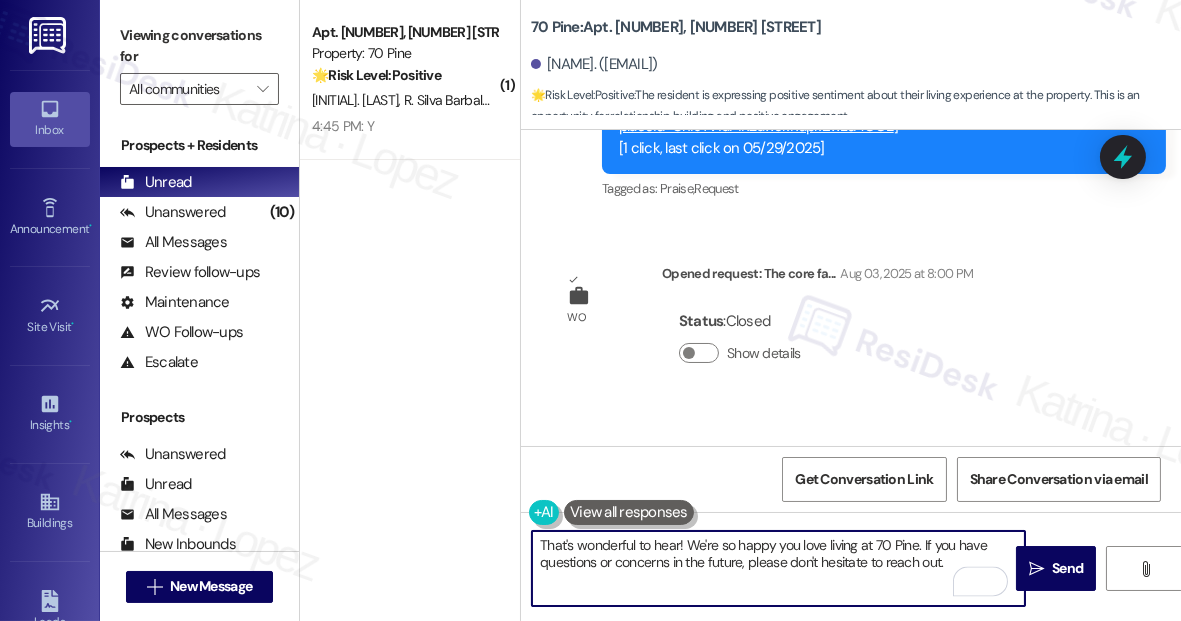 click on "That's wonderful to hear! We're so happy you love living at 70 Pine. If you have questions or concerns in the future, please don't hesitate to reach out." at bounding box center [778, 568] 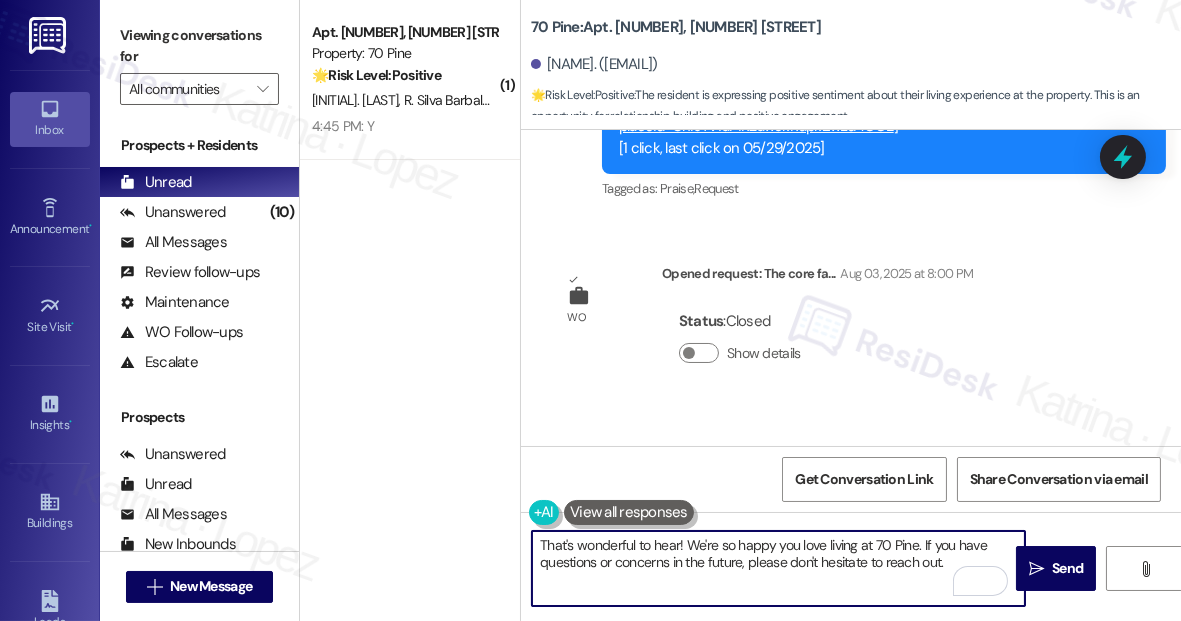 click on "That's wonderful to hear! We're so happy you love living at 70 Pine. If you have questions or concerns in the future, please don't hesitate to reach out." at bounding box center (778, 568) 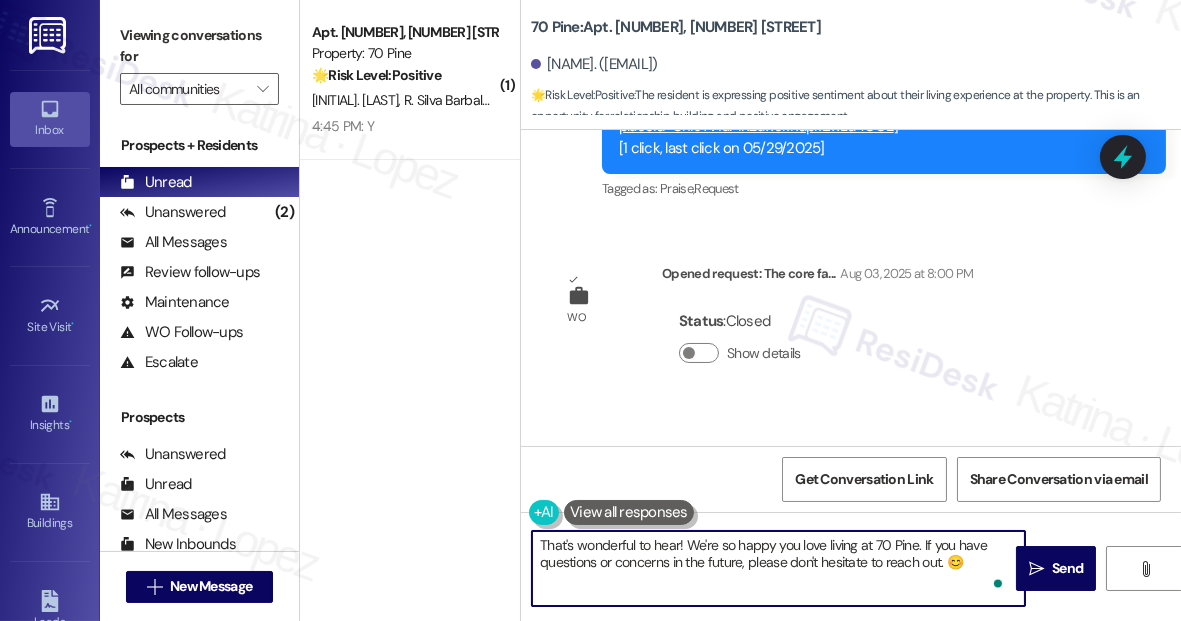 click on "That's wonderful to hear! We're so happy you love living at 70 Pine. If you have questions or concerns in the future, please don't hesitate to reach out. 😊" at bounding box center [778, 568] 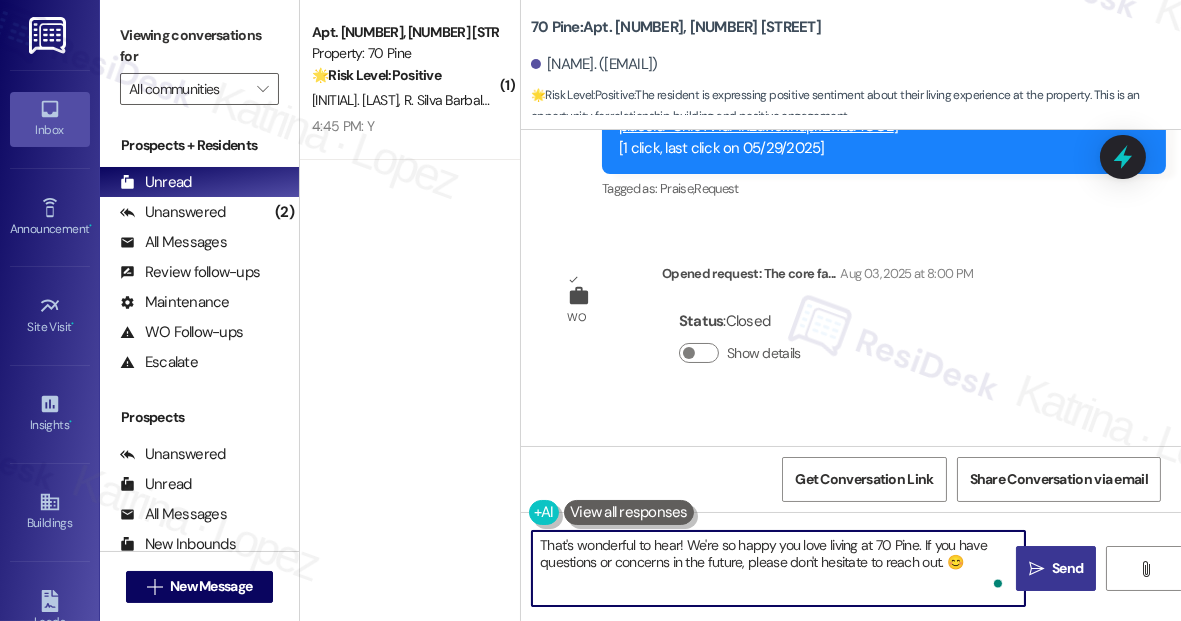 type on "That's wonderful to hear! We're so happy you love living at 70 Pine. If you have questions or concerns in the future, please don't hesitate to reach out. 😊" 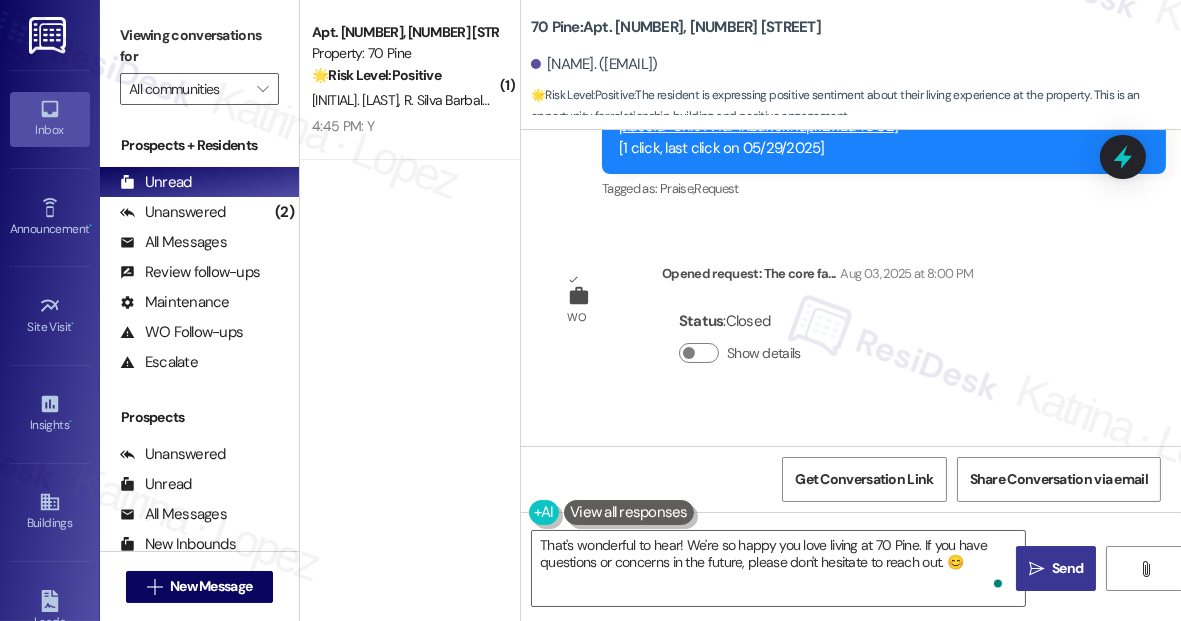 click on " Send" at bounding box center [1056, 568] 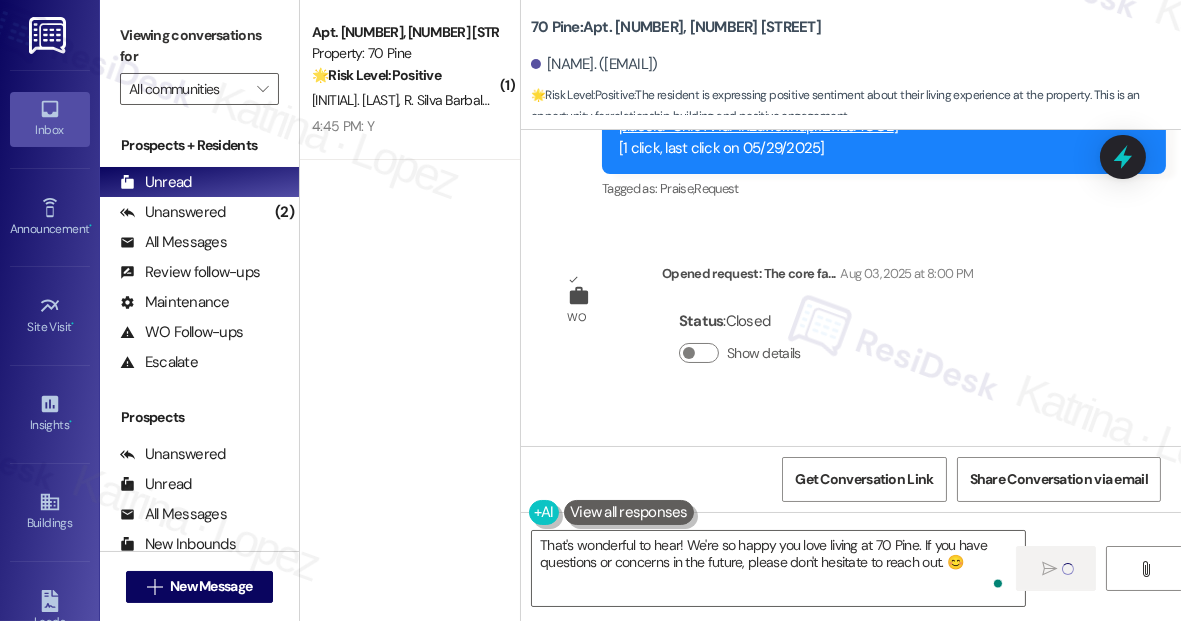 type 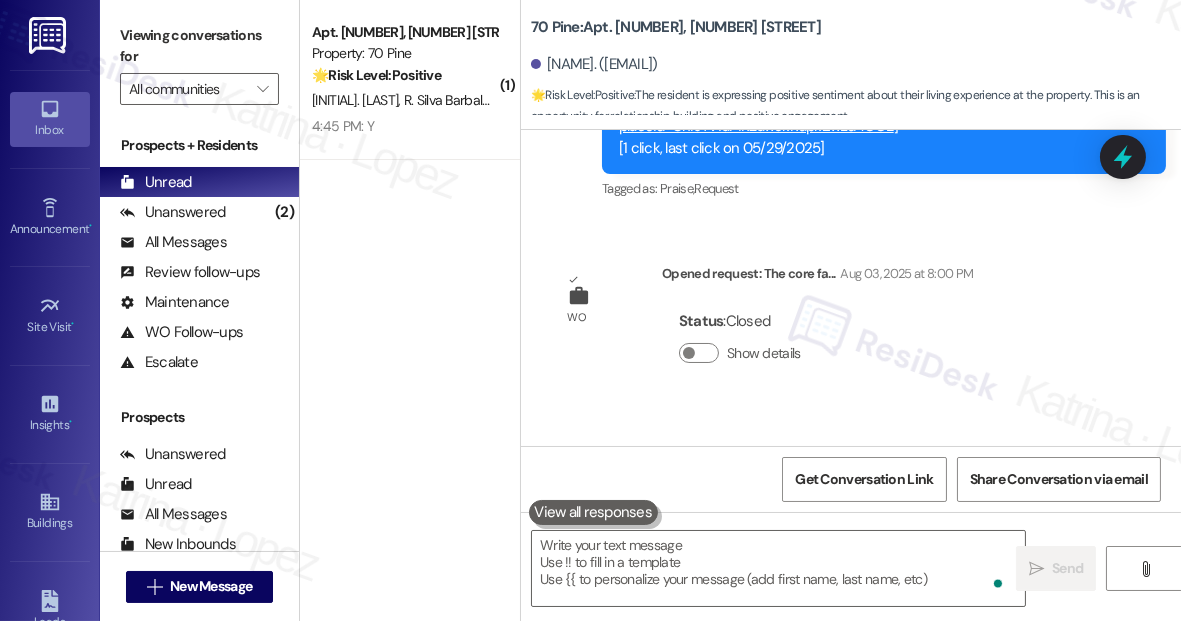 scroll, scrollTop: 11253, scrollLeft: 0, axis: vertical 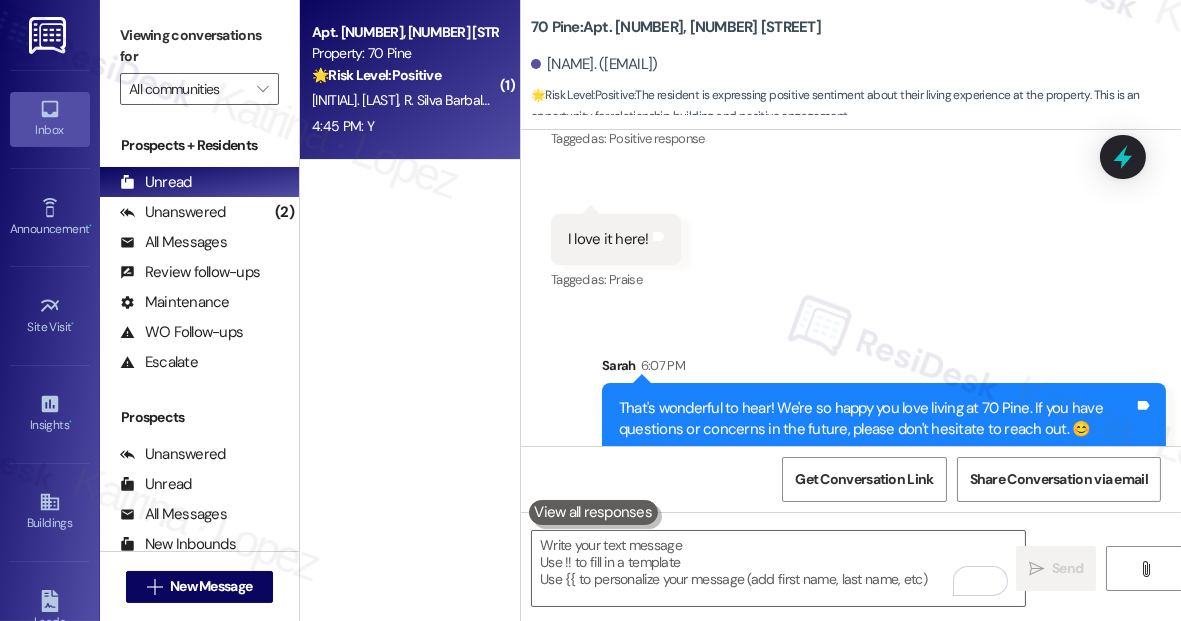 click on "R. Silva Barbalho De Paiva" at bounding box center [477, 100] 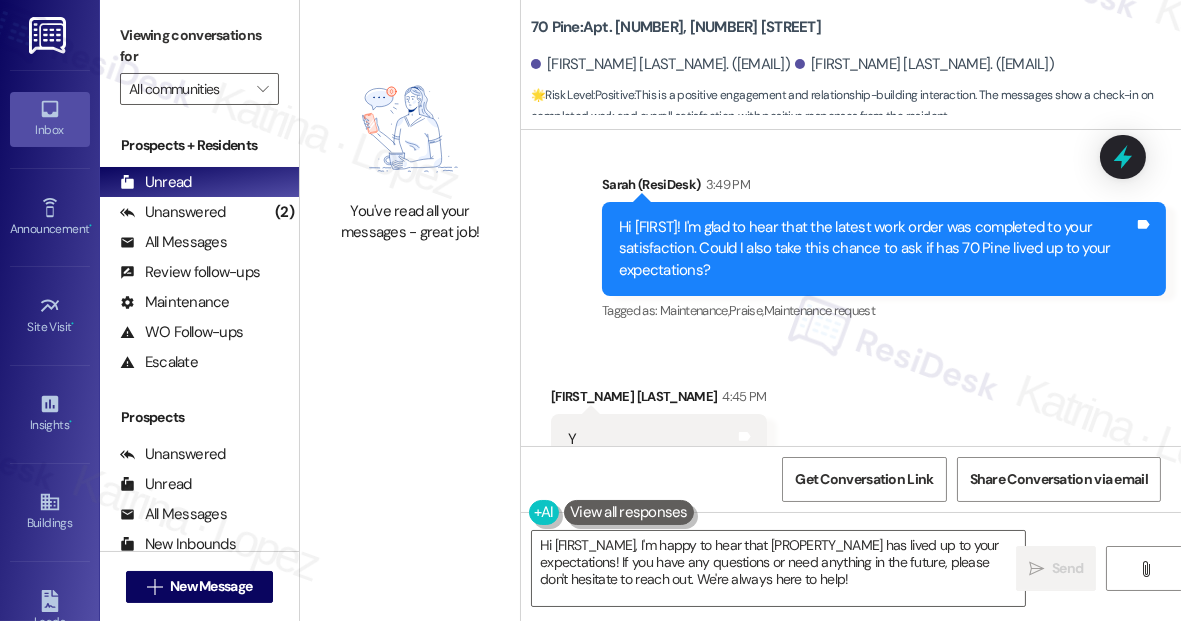 scroll, scrollTop: 2554, scrollLeft: 0, axis: vertical 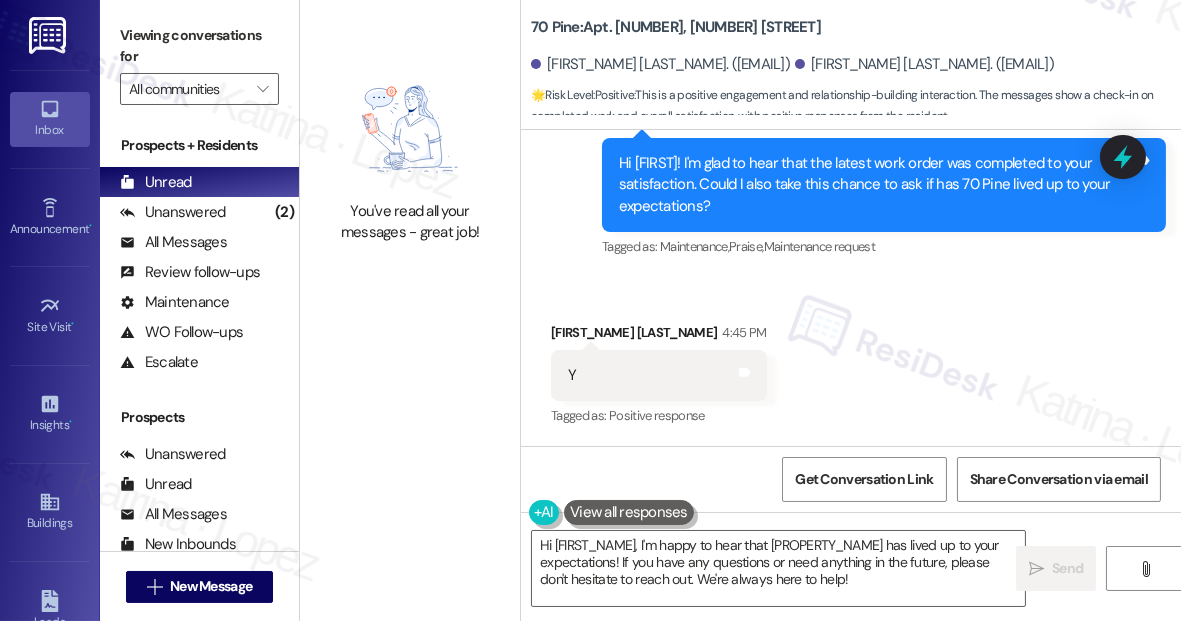 click on "Viewing conversations for All communities " at bounding box center [199, 62] 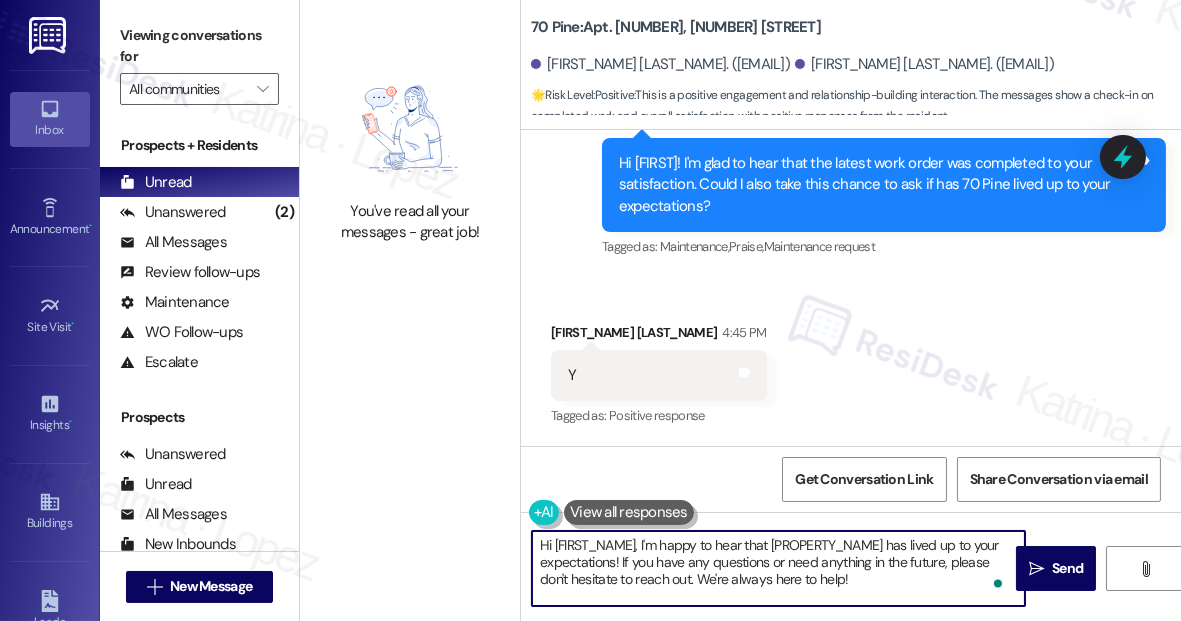 drag, startPoint x: 757, startPoint y: 586, endPoint x: 967, endPoint y: 537, distance: 215.6409 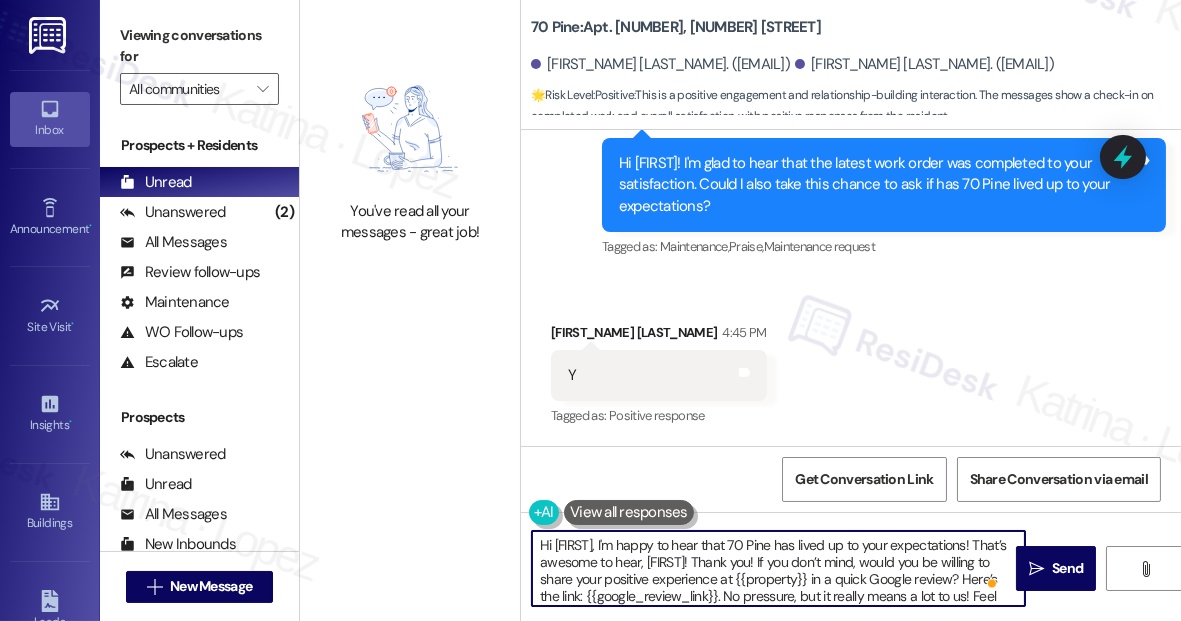 scroll, scrollTop: 16, scrollLeft: 0, axis: vertical 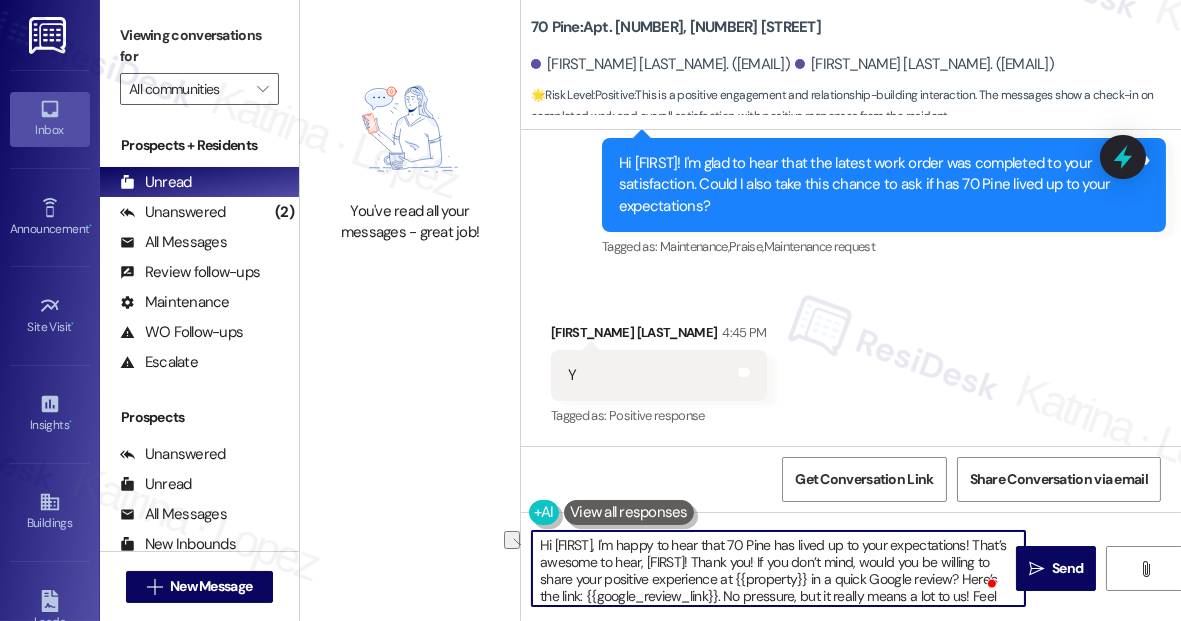 drag, startPoint x: 967, startPoint y: 542, endPoint x: 437, endPoint y: 530, distance: 530.1358 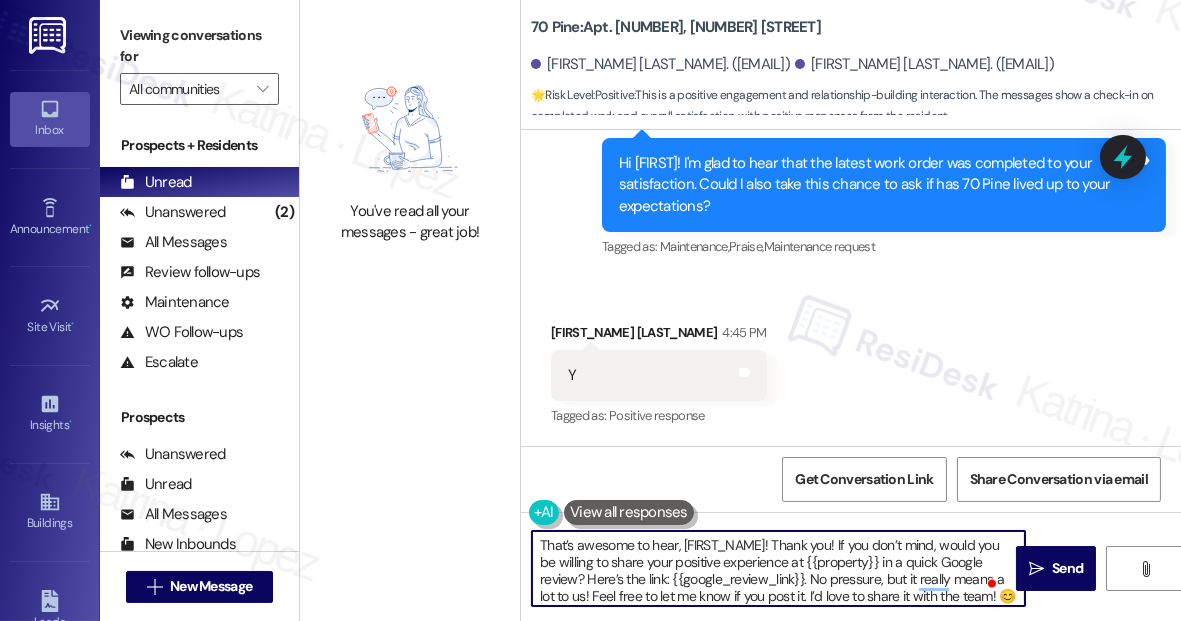 scroll, scrollTop: 0, scrollLeft: 0, axis: both 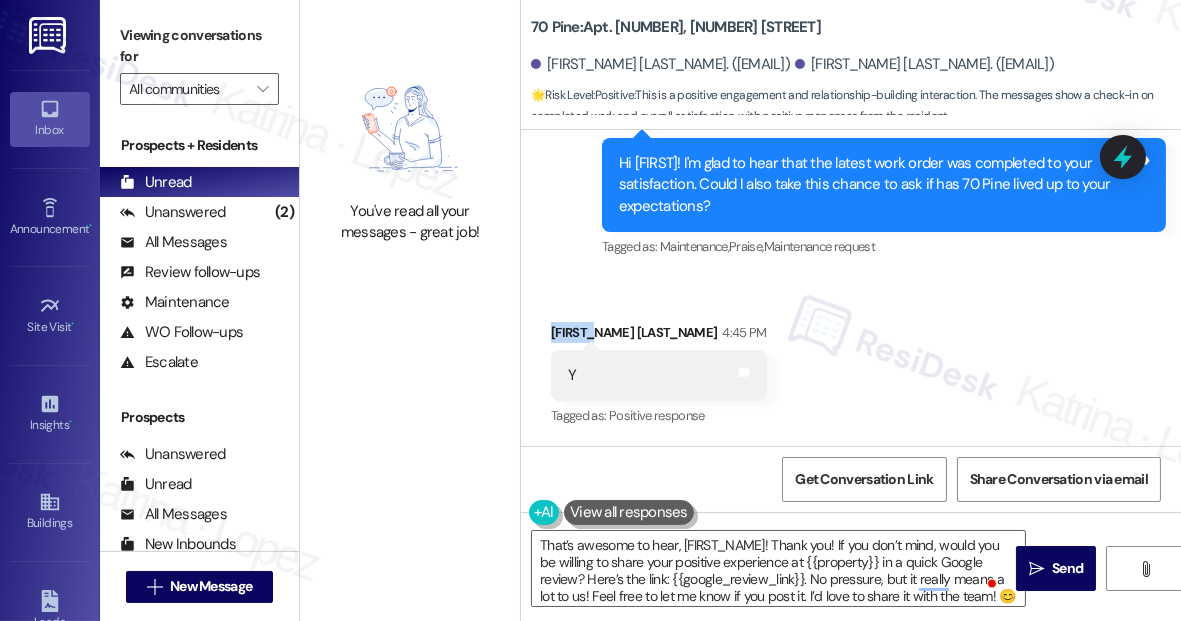 click on "[FIRST] [LAST] [TIME]" at bounding box center (659, 336) 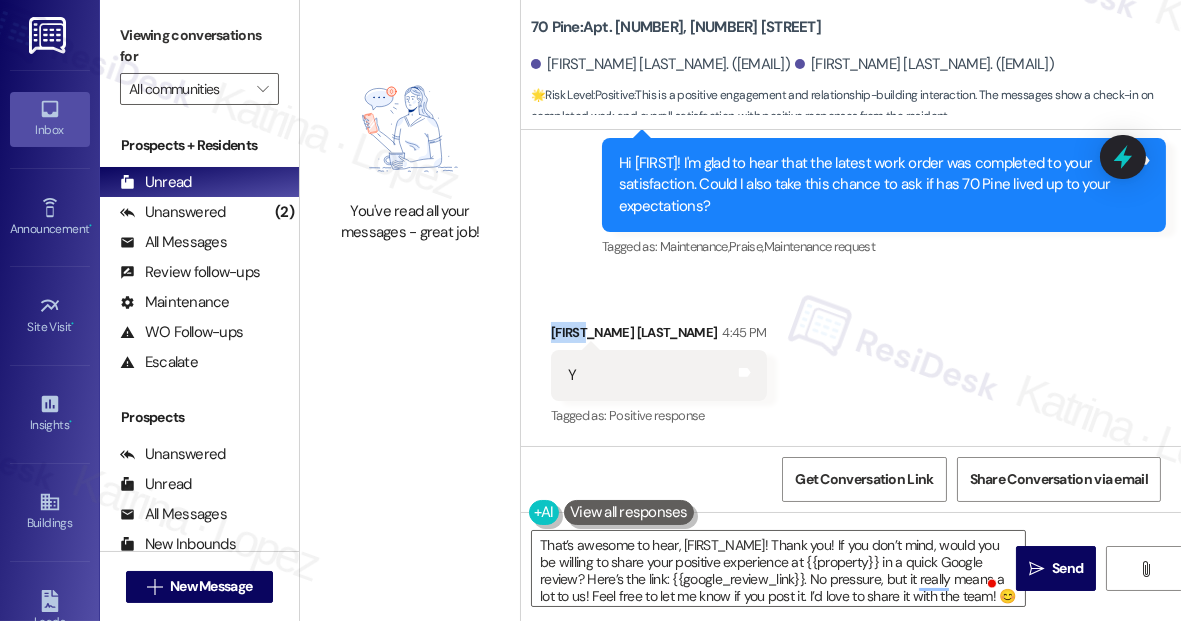 copy on "[FIRST]" 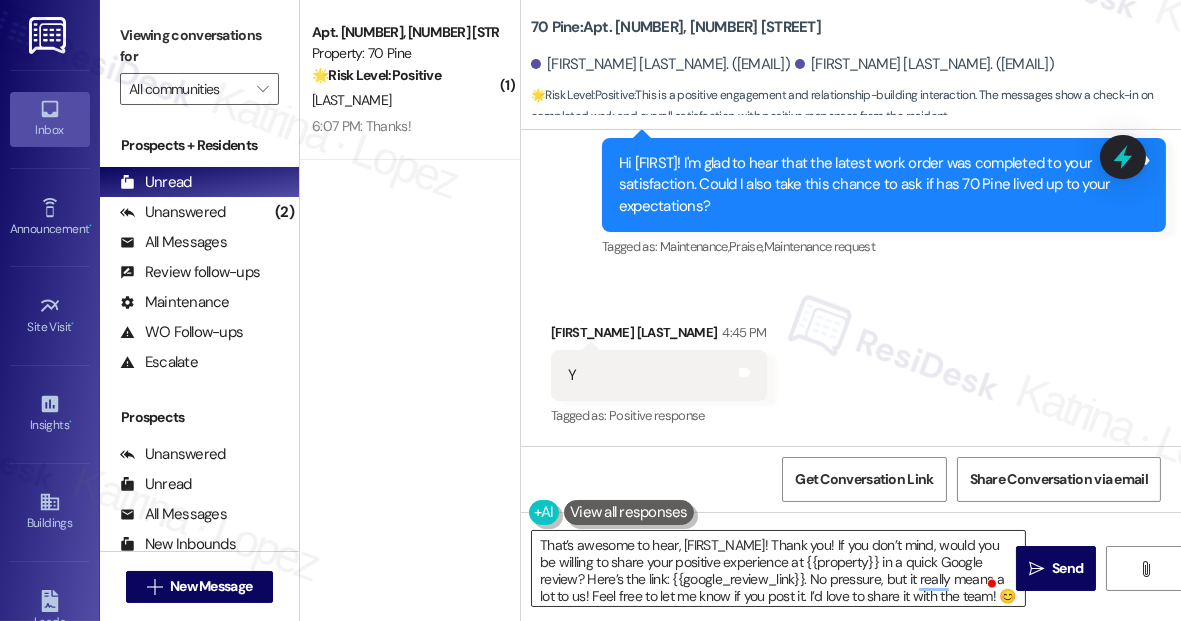 click on "That’s awesome to hear, [FIRST_NAME]! Thank you! If you don’t mind, would you be willing to share your positive experience at {{property}} in a quick Google review? Here’s the link: {{google_review_link}}. No pressure, but it really means a lot to us! Feel free to let me know if you post it. I’d love to share it with the team! 😊" at bounding box center (778, 568) 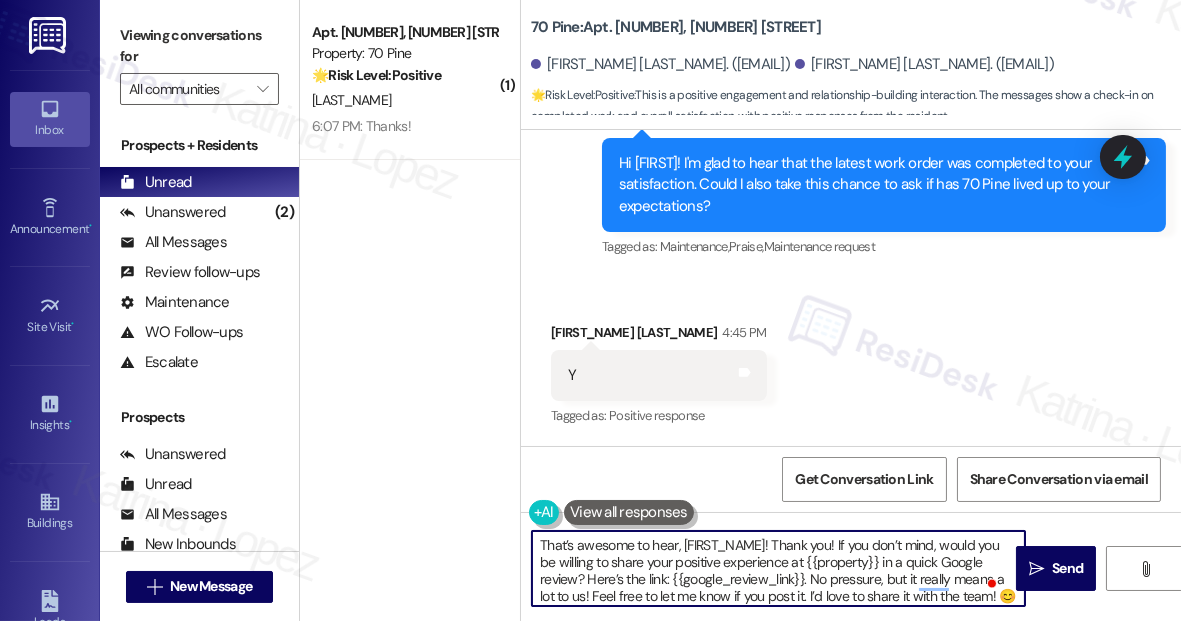 click on "That’s awesome to hear, [FIRST_NAME]! Thank you! If you don’t mind, would you be willing to share your positive experience at {{property}} in a quick Google review? Here’s the link: {{google_review_link}}. No pressure, but it really means a lot to us! Feel free to let me know if you post it. I’d love to share it with the team! 😊" at bounding box center [778, 568] 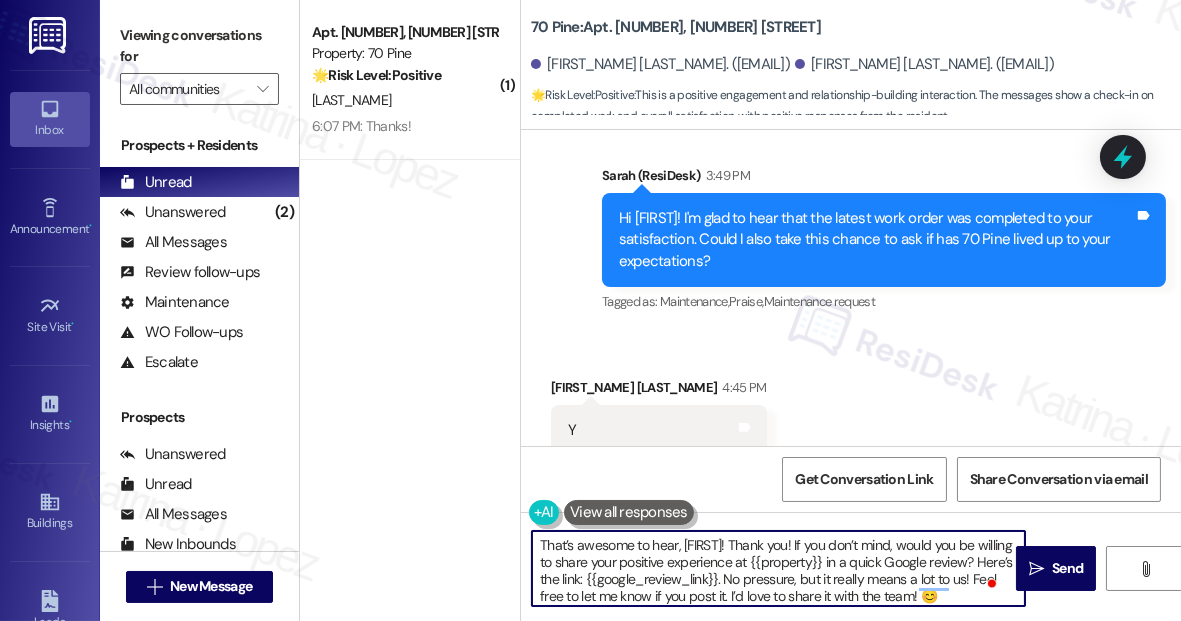 scroll, scrollTop: 2554, scrollLeft: 0, axis: vertical 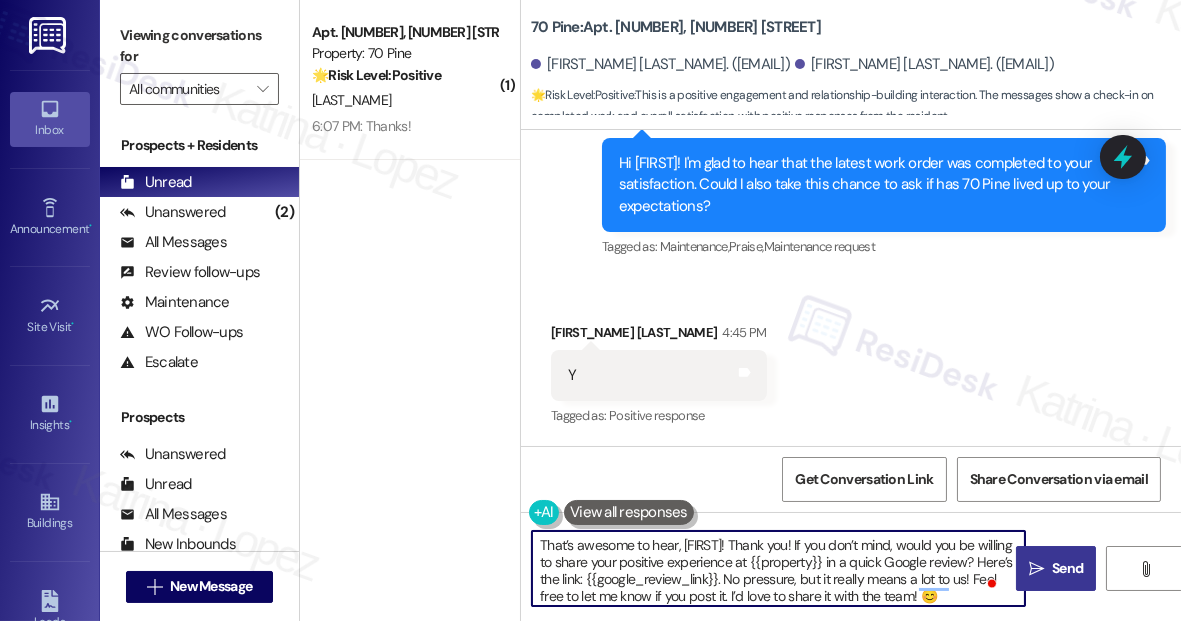 type on "That’s awesome to hear, [FIRST]! Thank you! If you don’t mind, would you be willing to share your positive experience at {{property}} in a quick Google review? Here’s the link: {{google_review_link}}. No pressure, but it really means a lot to us! Feel free to let me know if you post it. I’d love to share it with the team! 😊" 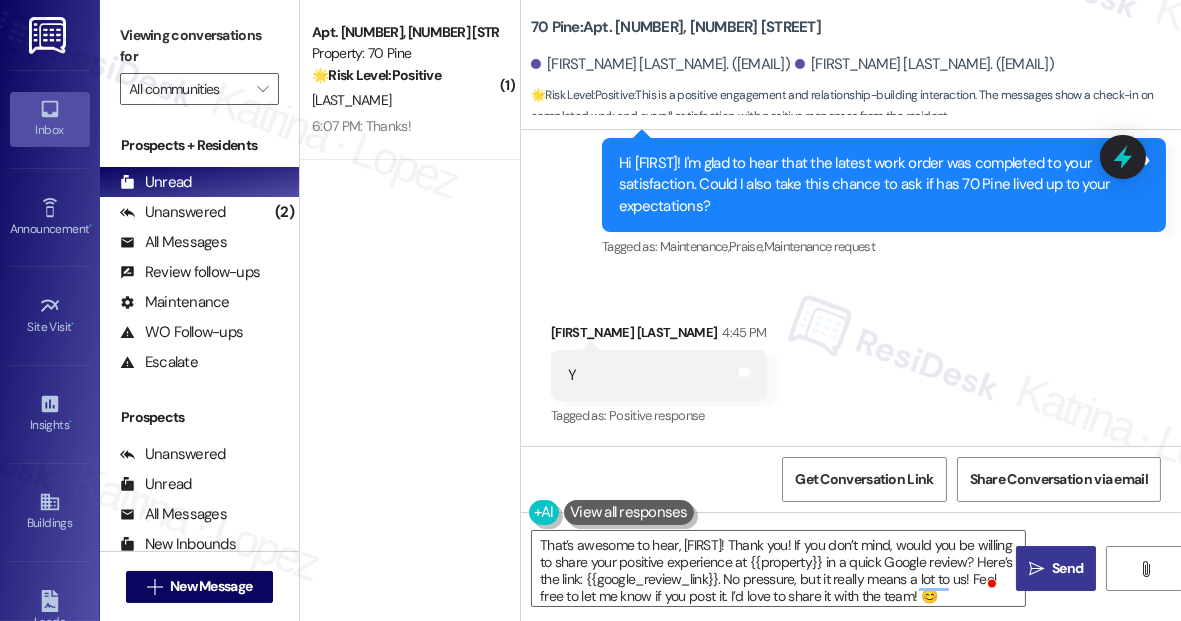 click on "Send" at bounding box center [1067, 568] 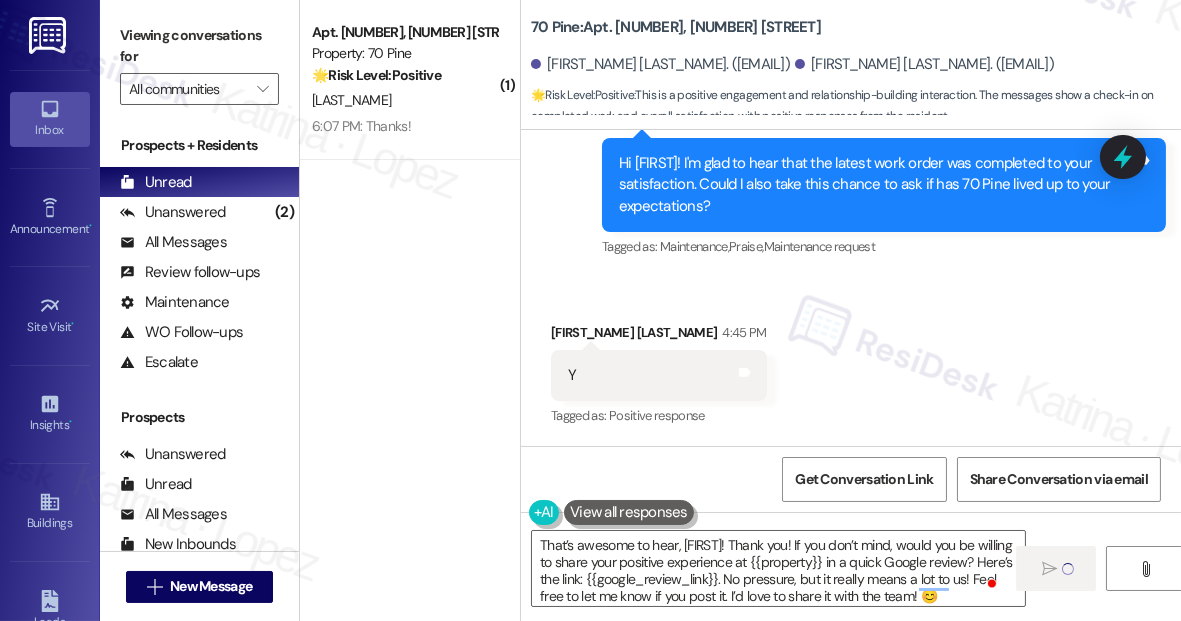 type 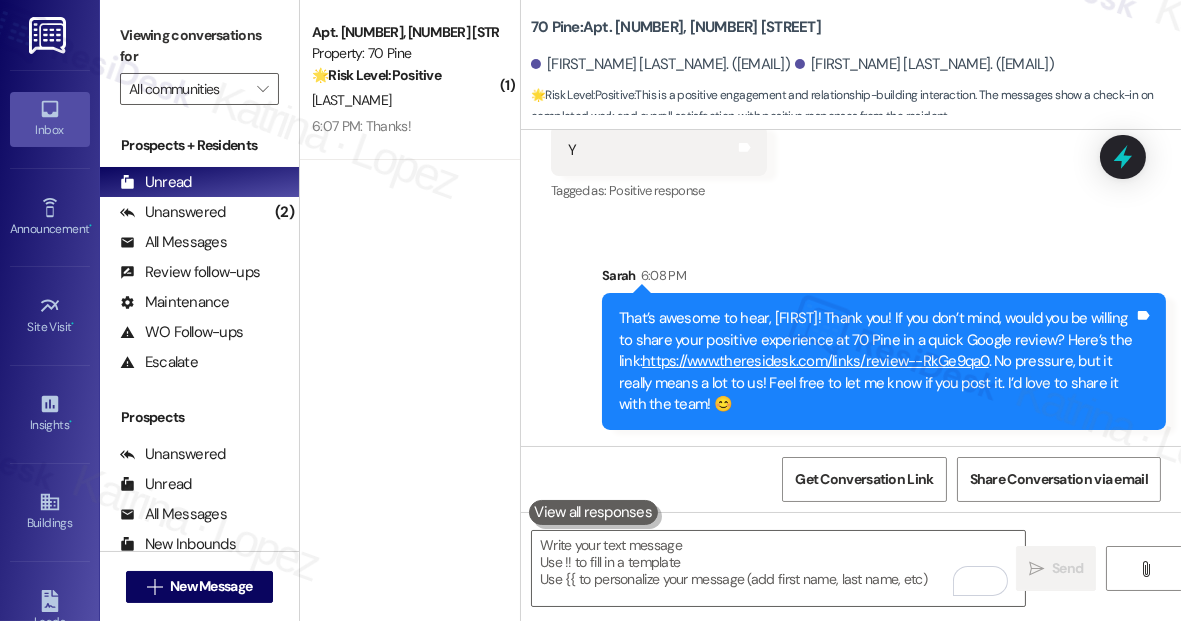 click on "That’s awesome to hear, [FIRST]! Thank you! If you don’t mind, would you be willing to share your positive experience at 70 Pine in a quick Google review? Here’s the link: [URL]. No pressure, but it really means a lot to us! Feel free to let me know if you post it. I’d love to share it with the team! 😊" at bounding box center [876, 361] 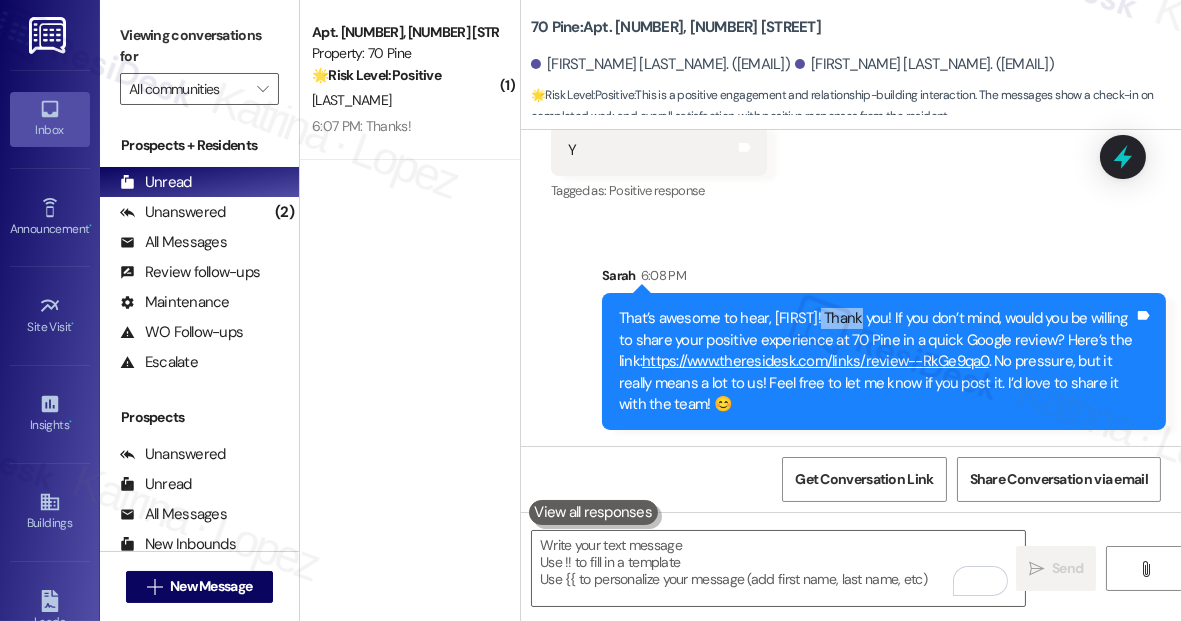 click on "That’s awesome to hear, [FIRST]! Thank you! If you don’t mind, would you be willing to share your positive experience at 70 Pine in a quick Google review? Here’s the link: [URL]. No pressure, but it really means a lot to us! Feel free to let me know if you post it. I’d love to share it with the team! 😊" at bounding box center [876, 361] 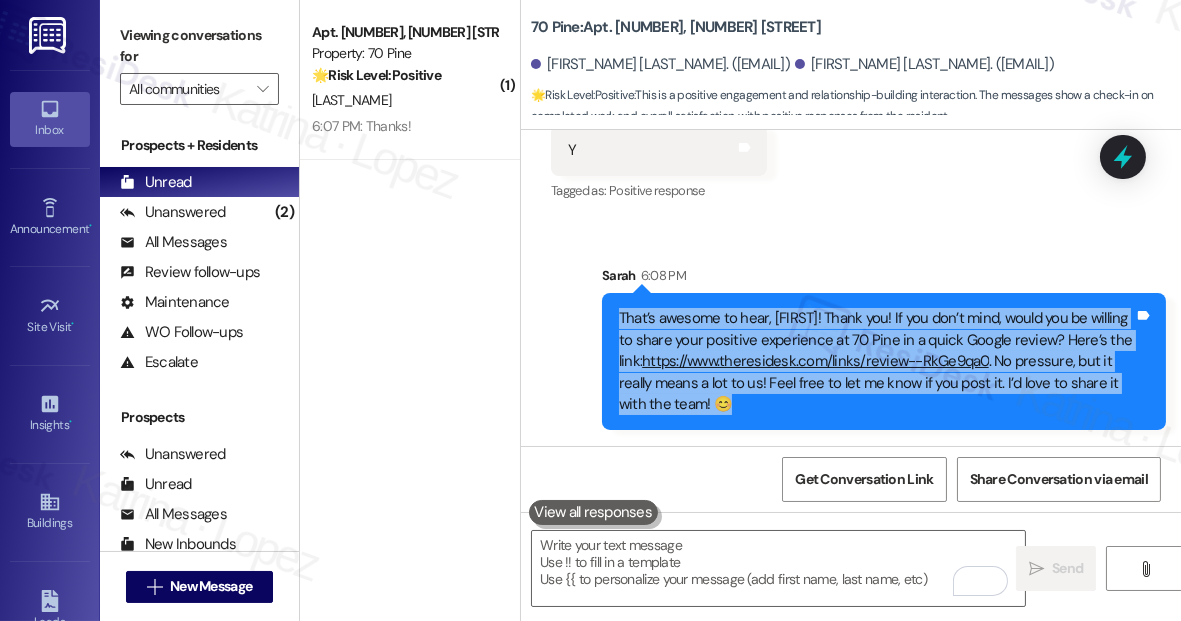 click on "That’s awesome to hear, [FIRST]! Thank you! If you don’t mind, would you be willing to share your positive experience at 70 Pine in a quick Google review? Here’s the link: [URL]. No pressure, but it really means a lot to us! Feel free to let me know if you post it. I’d love to share it with the team! 😊" at bounding box center (876, 361) 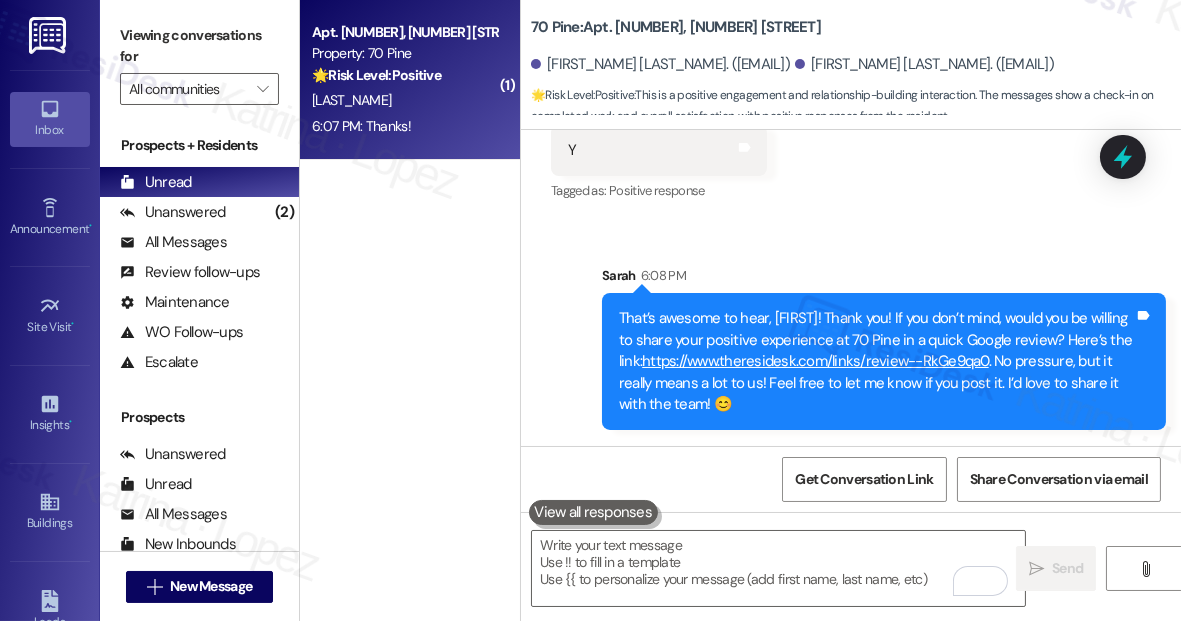 click on "6:07 PM: Thanks! 6:07 PM: Thanks!" at bounding box center [404, 126] 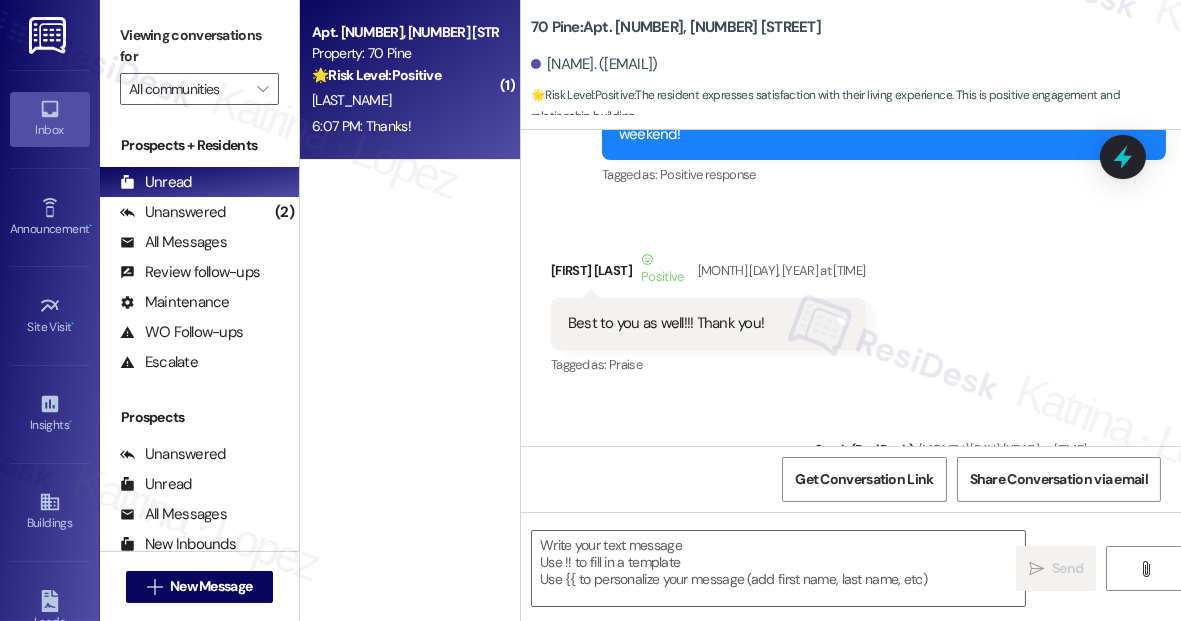 type on "Fetching suggested responses. Please feel free to read through the conversation in the meantime." 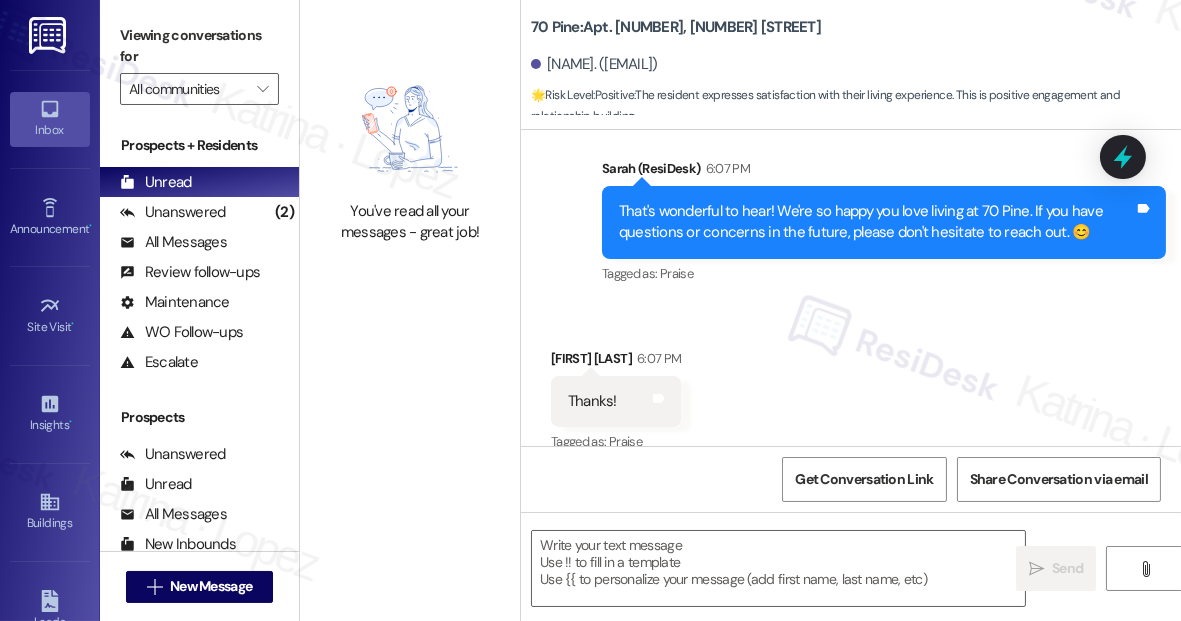 click on "That's wonderful to hear! We're so happy you love living at 70 Pine. If you have questions or concerns in the future, please don't hesitate to reach out. 😊" at bounding box center [876, 222] 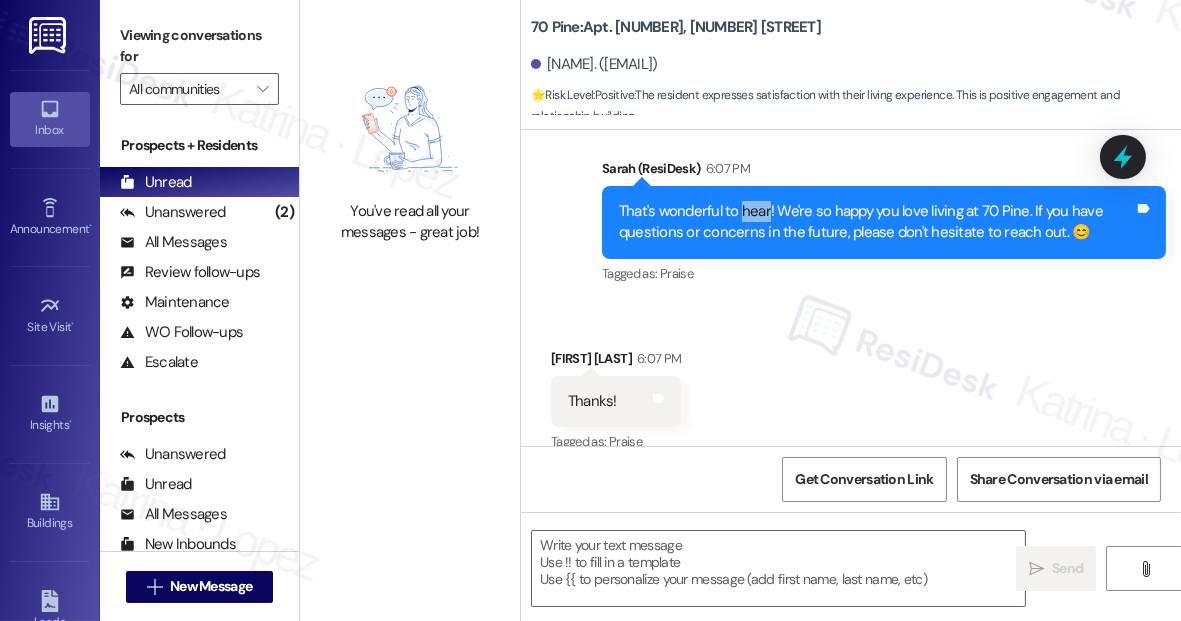 click on "That's wonderful to hear! We're so happy you love living at 70 Pine. If you have questions or concerns in the future, please don't hesitate to reach out. 😊" at bounding box center (876, 222) 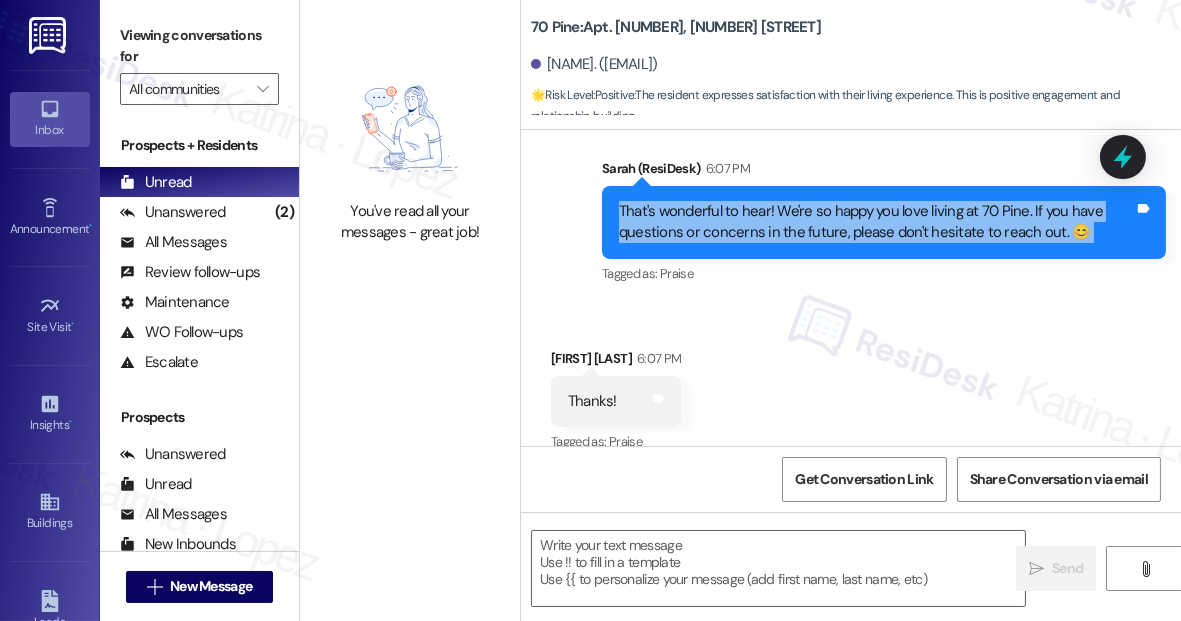 click on "That's wonderful to hear! We're so happy you love living at 70 Pine. If you have questions or concerns in the future, please don't hesitate to reach out. 😊" at bounding box center (876, 222) 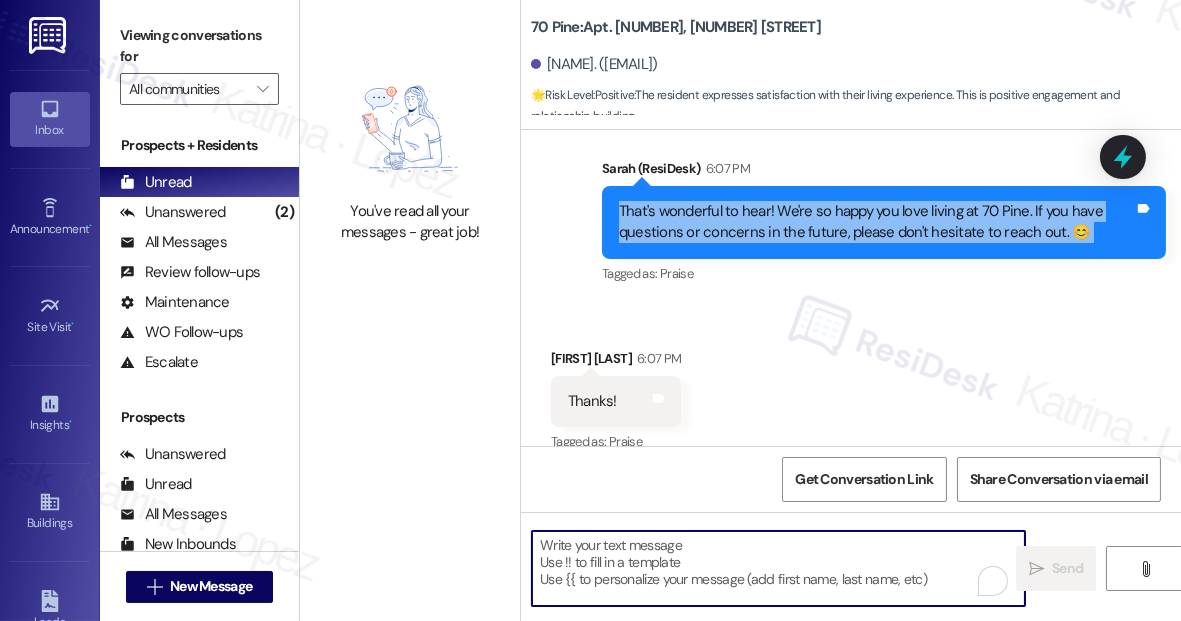 click at bounding box center [778, 568] 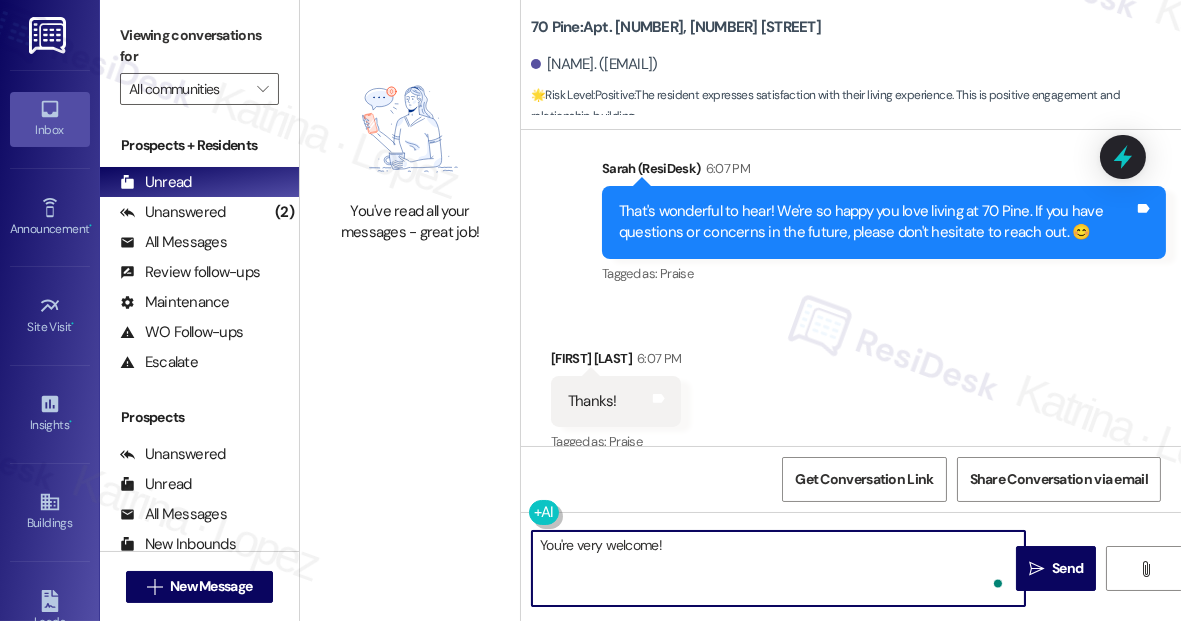type on "You're very welcome!" 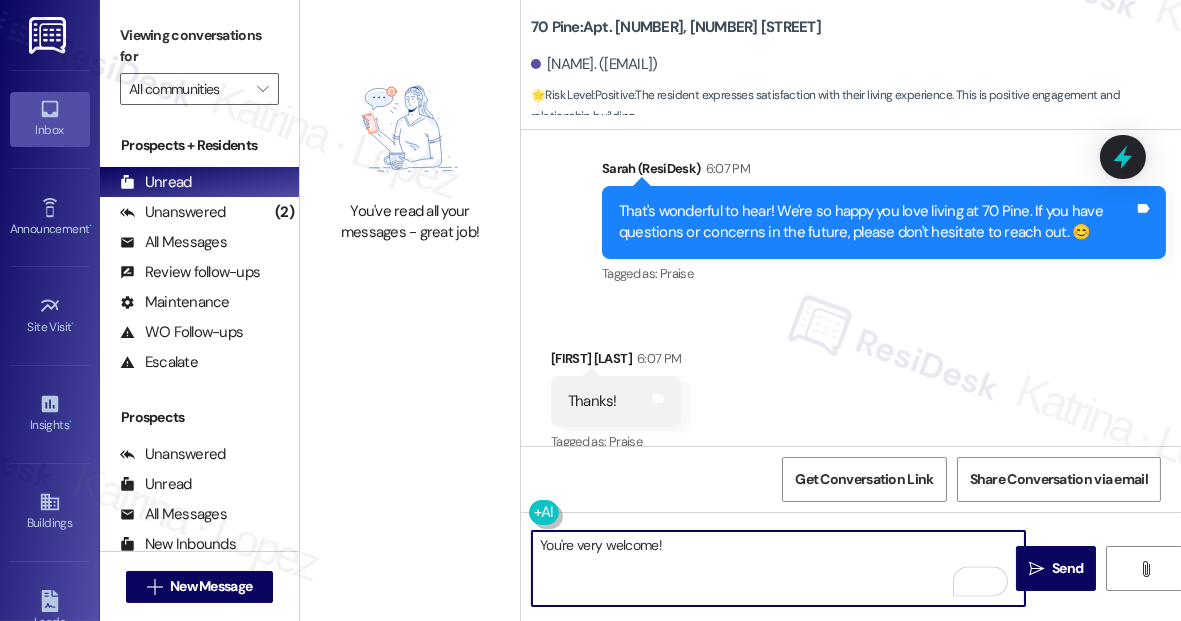 drag, startPoint x: 680, startPoint y: 548, endPoint x: 704, endPoint y: 558, distance: 26 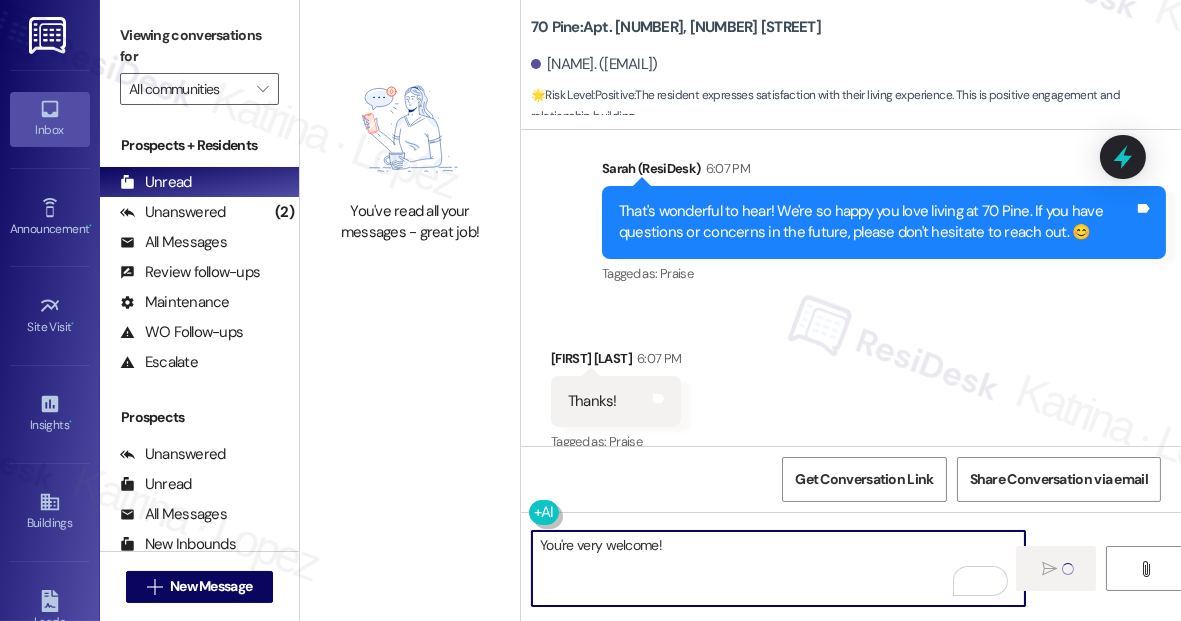 type 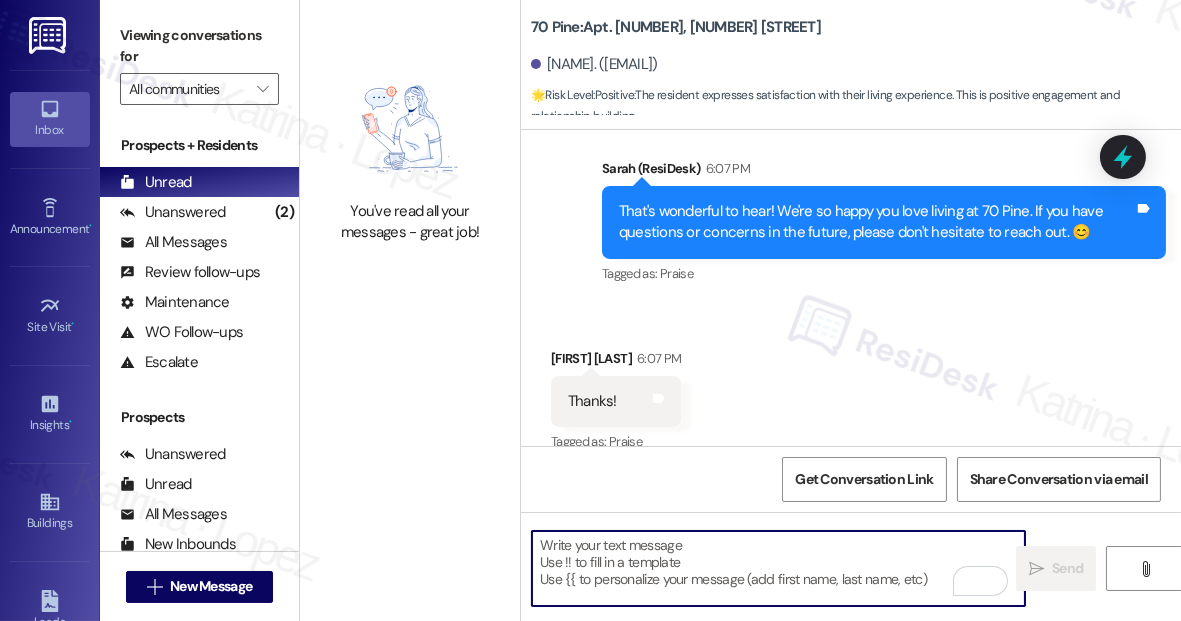 scroll, scrollTop: 12405, scrollLeft: 0, axis: vertical 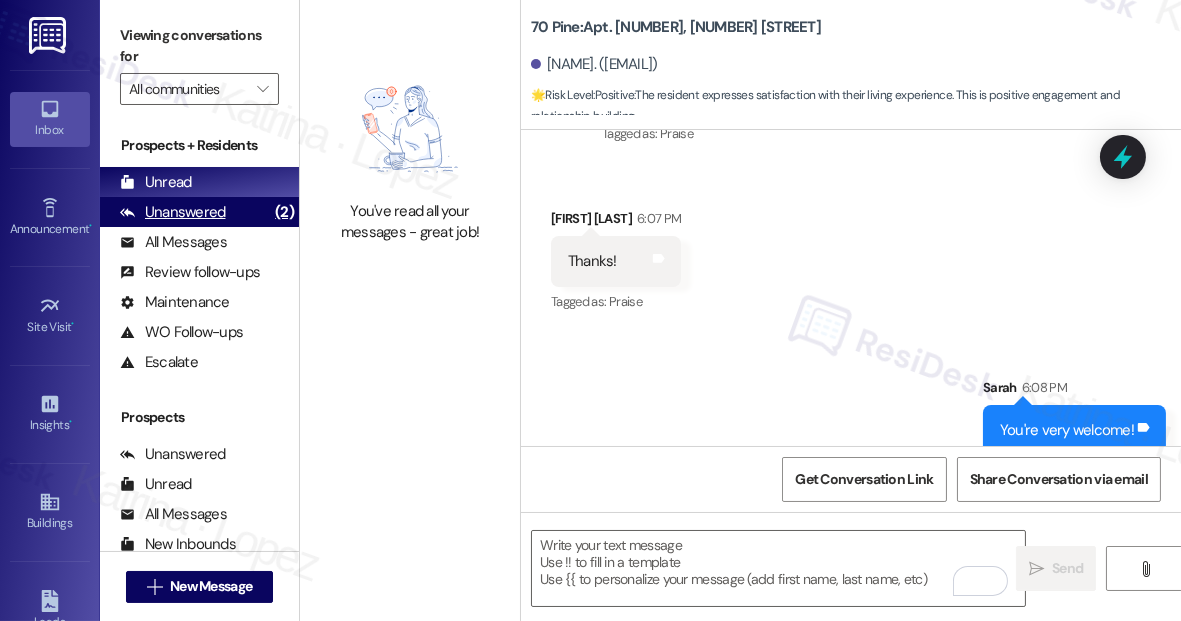 click on "Unanswered (2)" at bounding box center [199, 212] 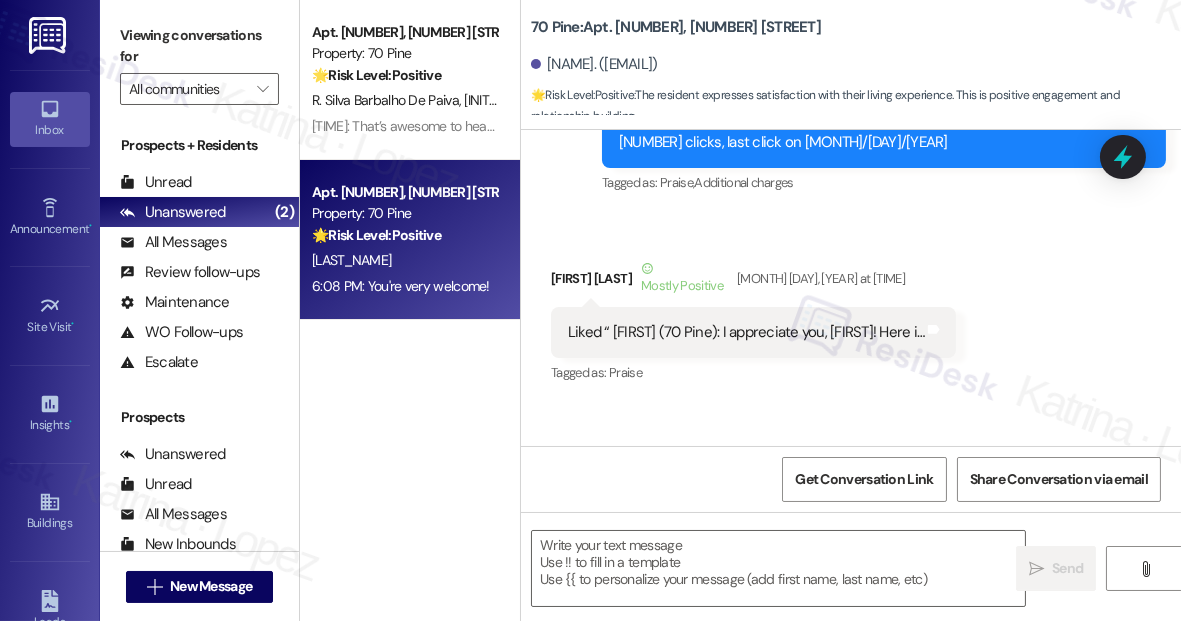 type on "Fetching suggested responses. Please feel free to read through the conversation in the meantime." 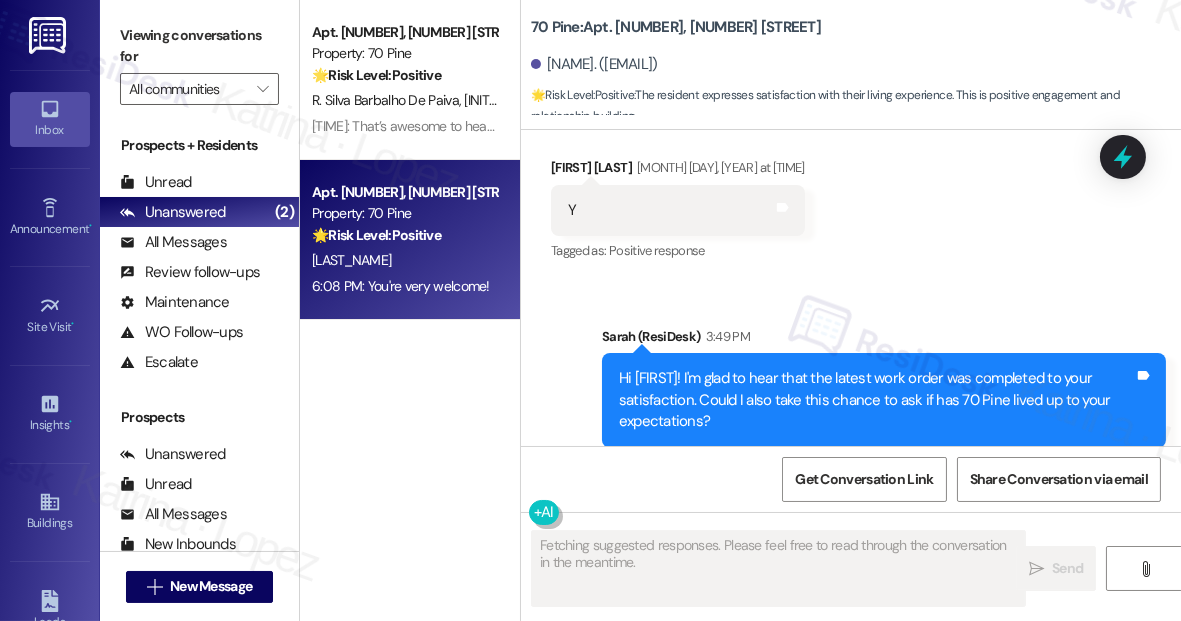 scroll, scrollTop: 12265, scrollLeft: 0, axis: vertical 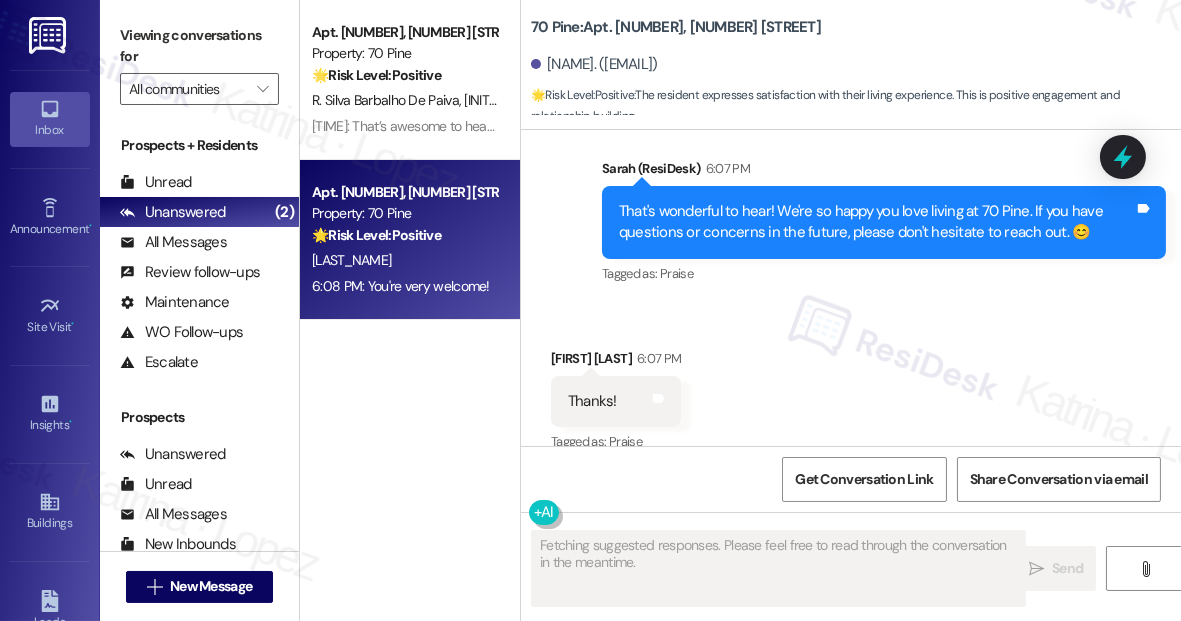 type 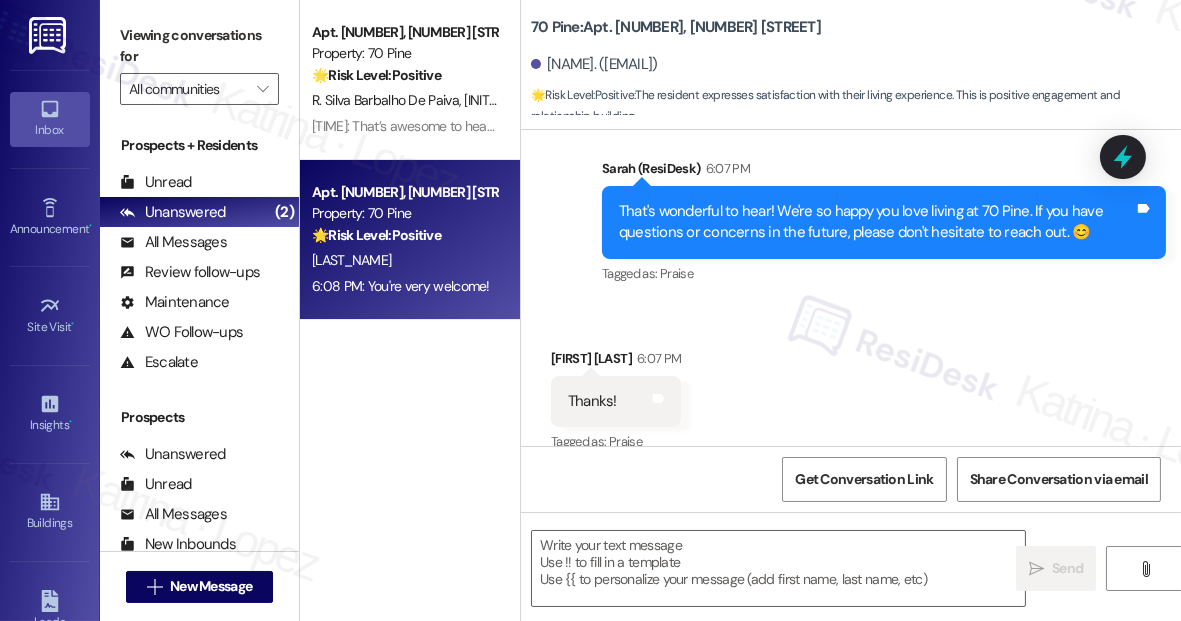 click on "That's wonderful to hear! We're so happy you love living at 70 Pine. If you have questions or concerns in the future, please don't hesitate to reach out. 😊" at bounding box center (876, 222) 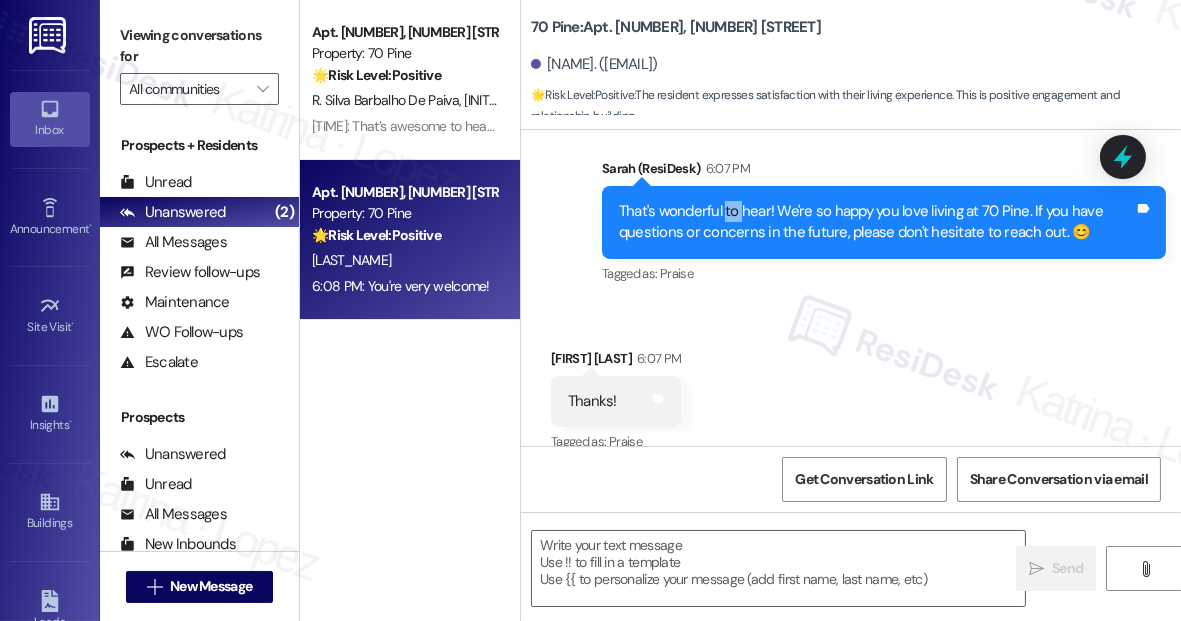 click on "That's wonderful to hear! We're so happy you love living at 70 Pine. If you have questions or concerns in the future, please don't hesitate to reach out. 😊" at bounding box center [876, 222] 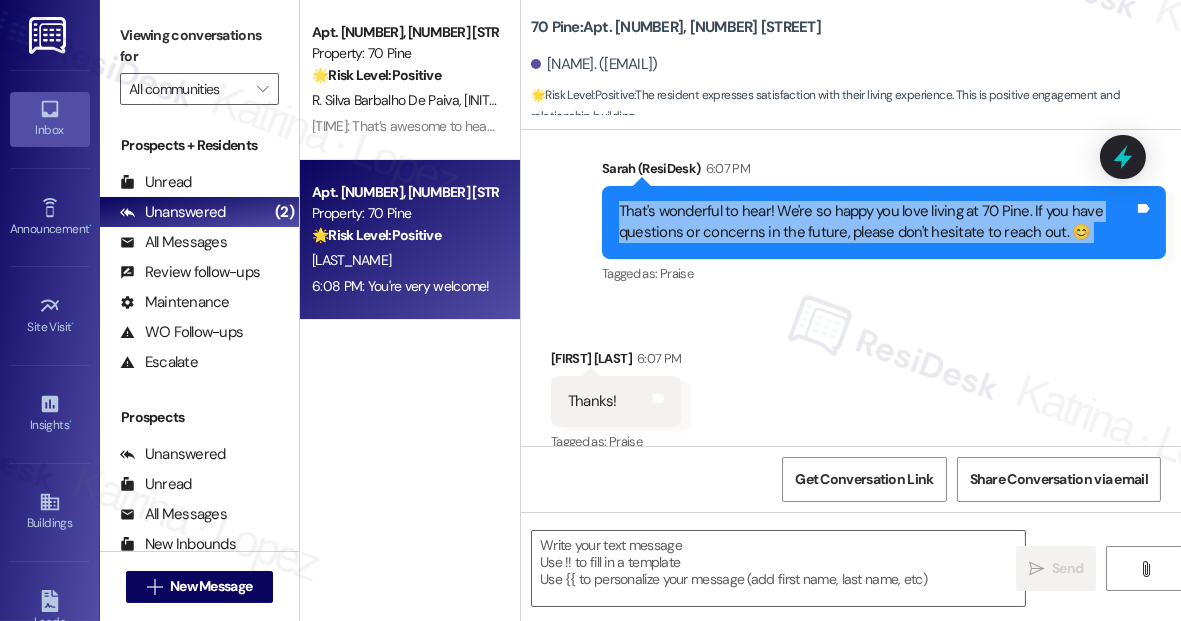 click on "That's wonderful to hear! We're so happy you love living at 70 Pine. If you have questions or concerns in the future, please don't hesitate to reach out. 😊" at bounding box center (876, 222) 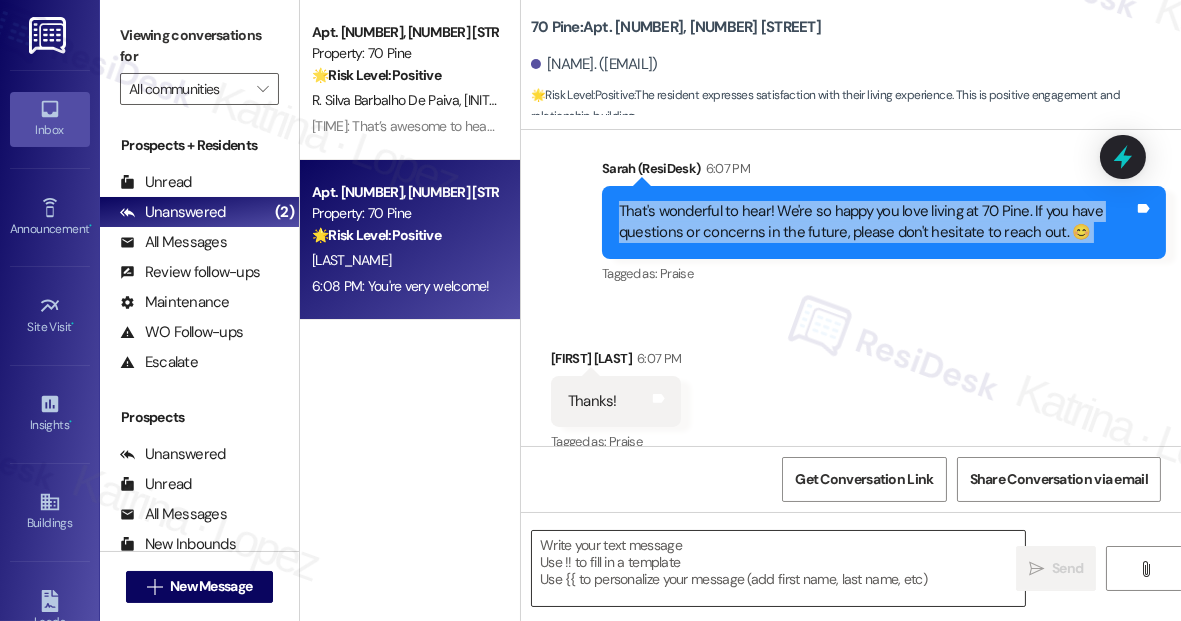 click at bounding box center (778, 568) 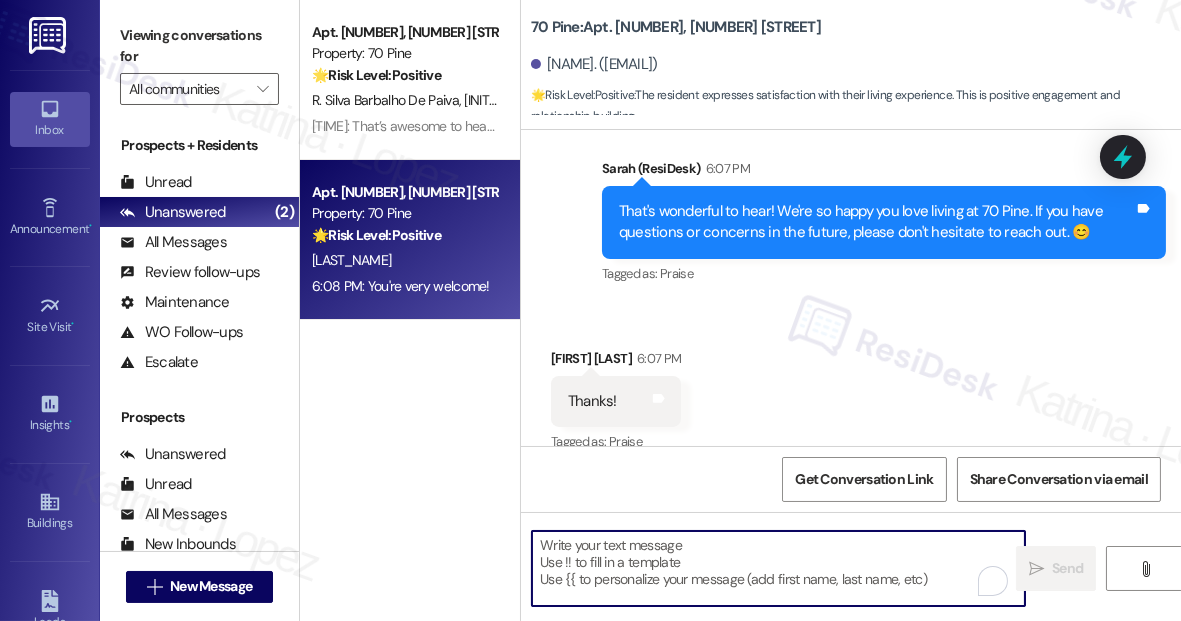 scroll, scrollTop: 12435, scrollLeft: 0, axis: vertical 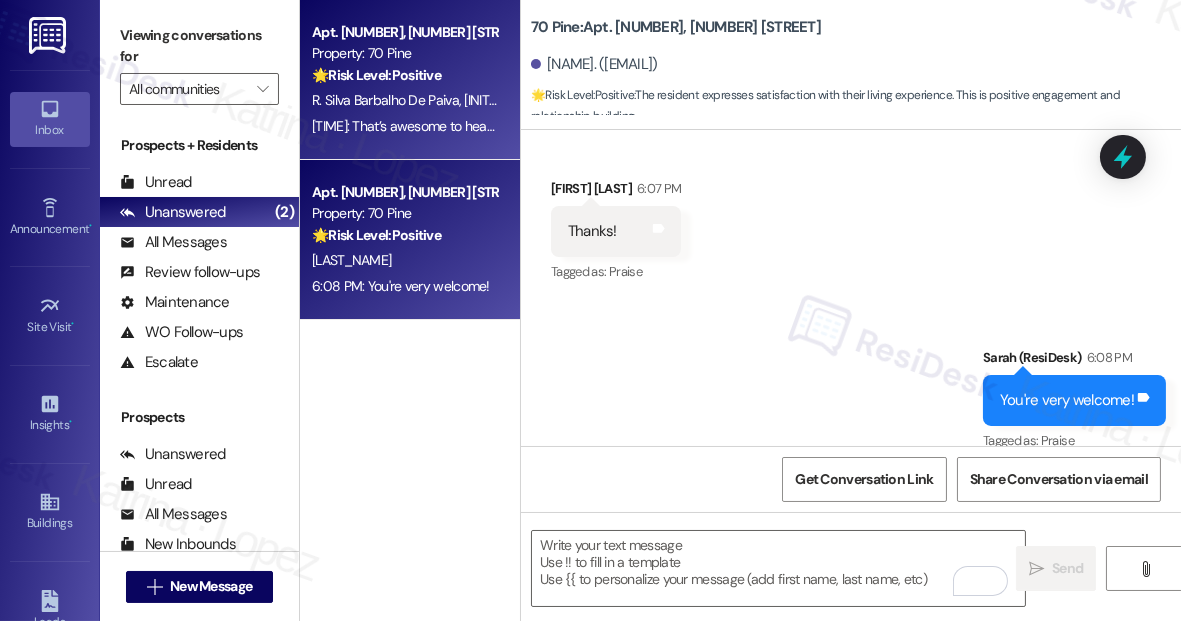 click on "Apt. [NUMBER], [NUMBER] [STREET] Property: [PROPERTY_NAME] 🌟  Risk Level:  Positive This is a positive engagement and relationship-building interaction. The messages show a check-in on completed work and overall satisfaction, with positive responses from the resident. [LAST_NAME] [LAST_NAME] [TIME]: That’s awesome to hear, [FIRST_NAME]! Thank you! If you don’t mind, would you be willing to share your positive experience at [PROPERTY_NAME] in a quick Google review? Here’s the link: https://www.theresidesk.com/links/review--RkGe9qa0. No pressure, but it really means a lot to us! Feel free to let me know if you post it. I’d love to share it with the team! 😊" at bounding box center (410, 80) 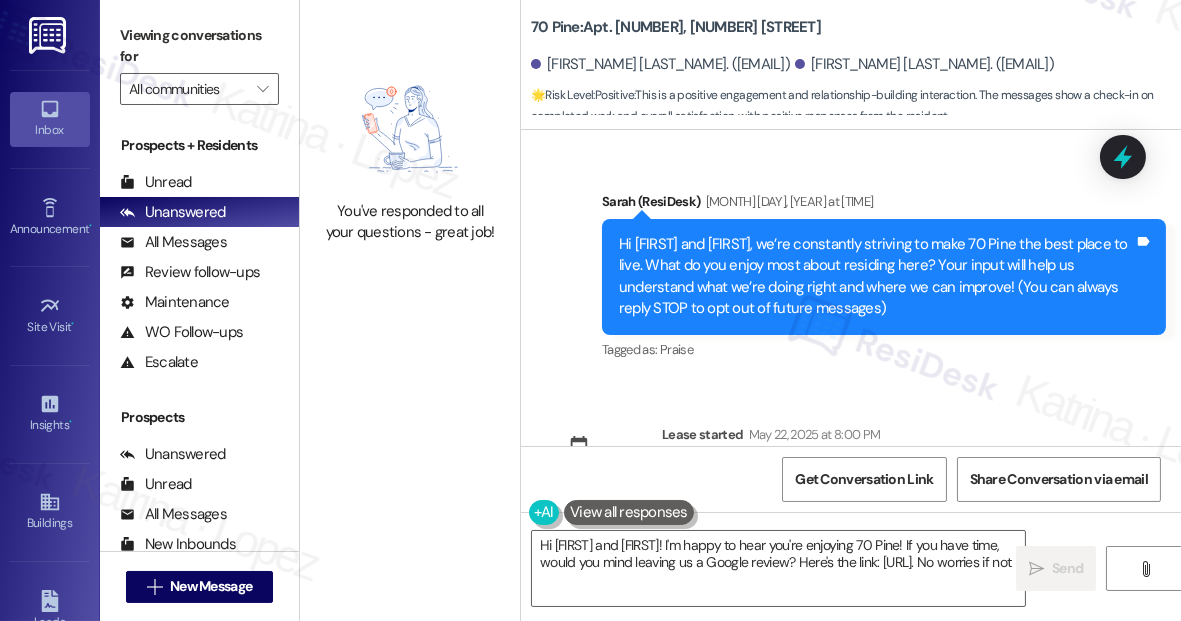 type on "Hi [FIRST] and [FIRST]! I'm happy to hear you're enjoying 70 Pine! If you have time, would you mind leaving us a Google review? Here's the link: [URL]. No worries if not!" 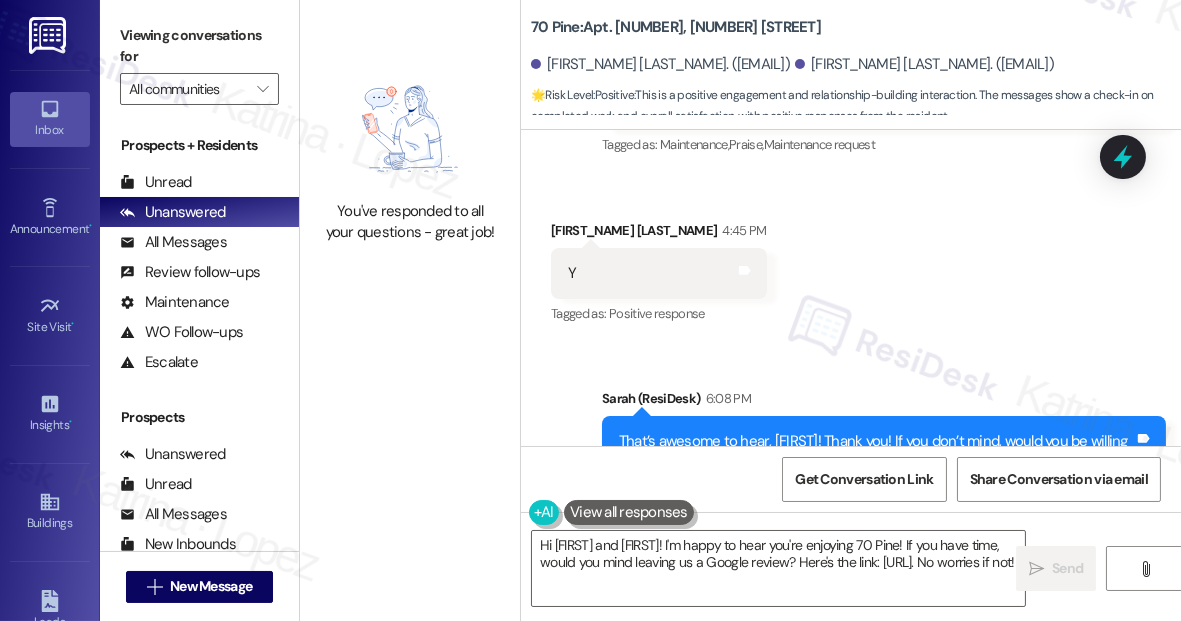scroll, scrollTop: 2873, scrollLeft: 0, axis: vertical 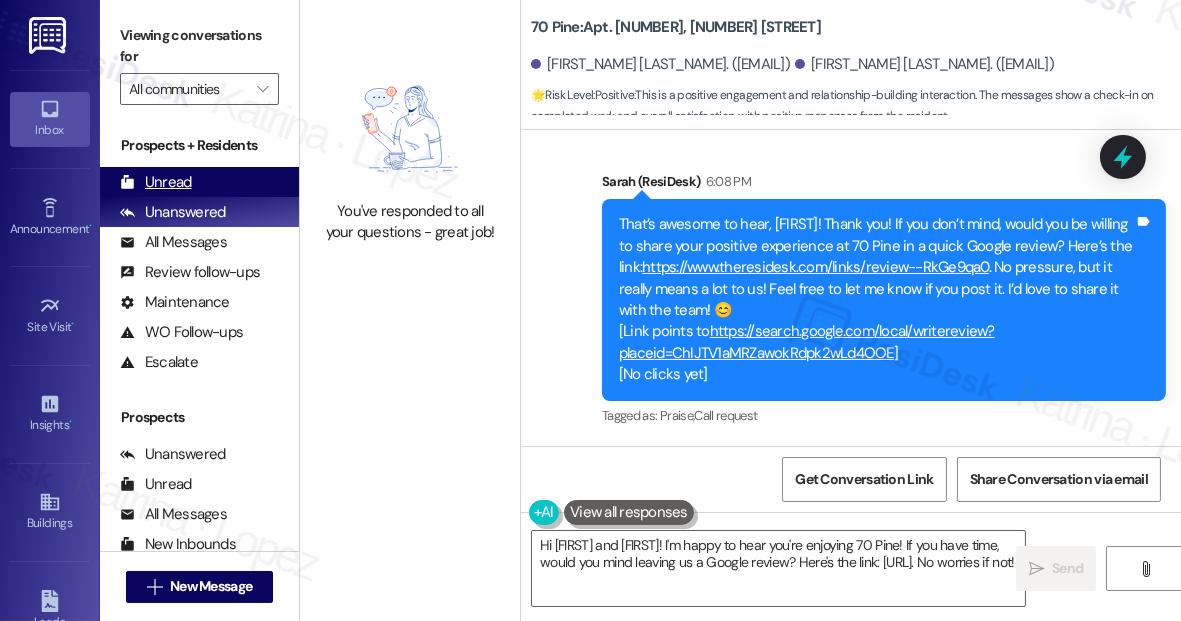 click on "Unread (0)" at bounding box center [199, 182] 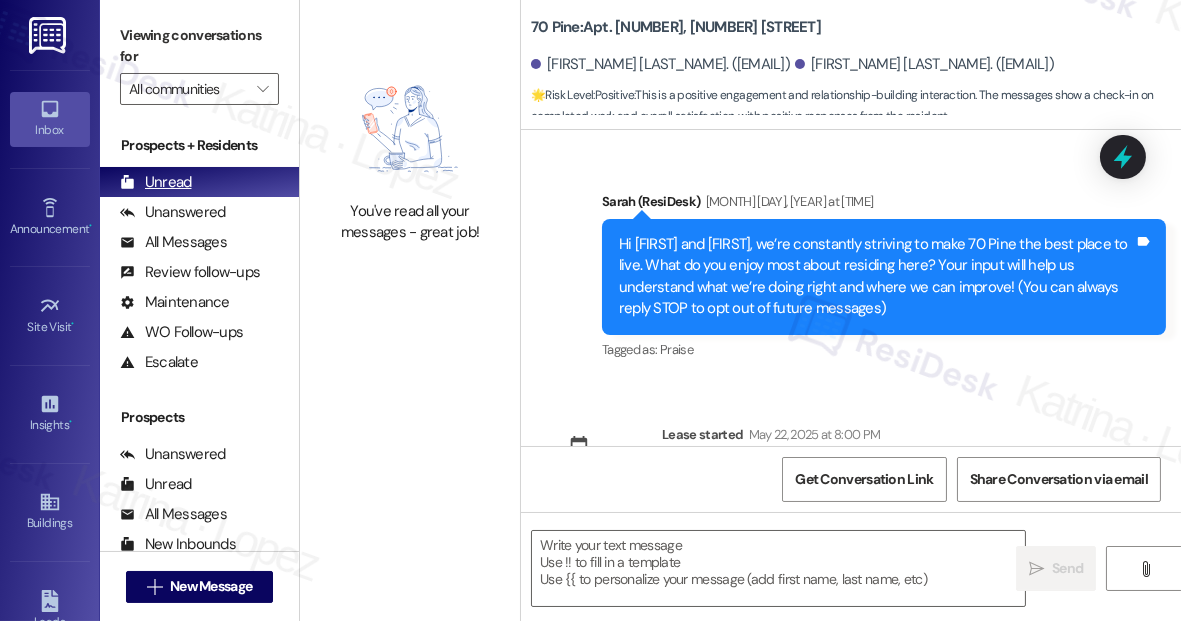 scroll, scrollTop: 143, scrollLeft: 0, axis: vertical 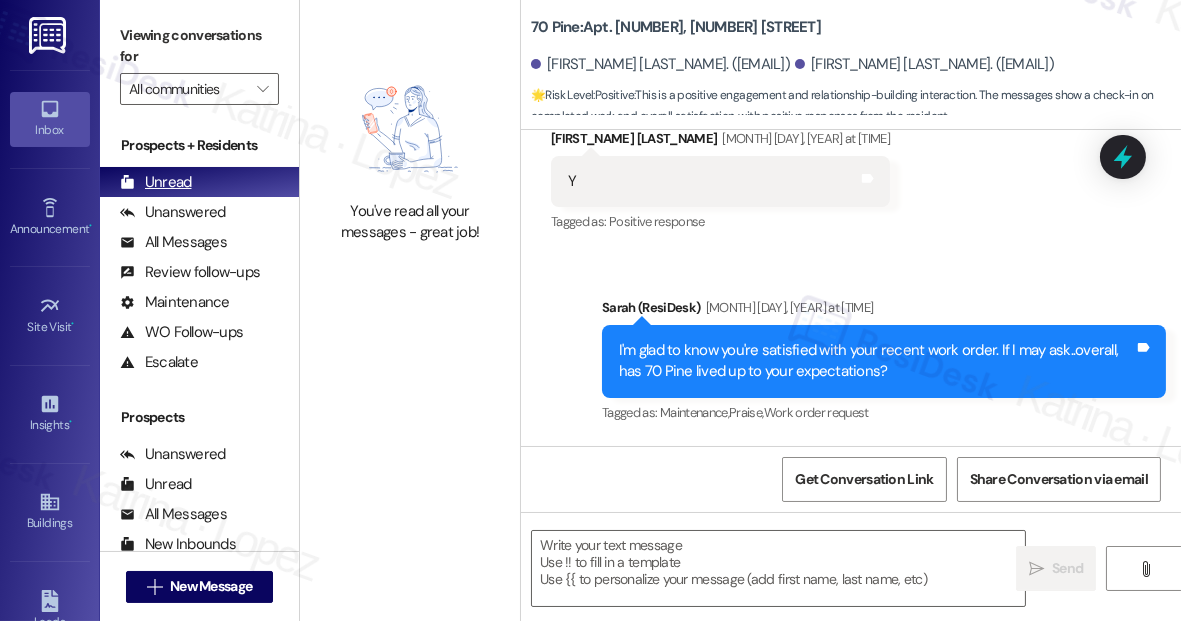 type on "Fetching suggested responses. Please feel free to read through the conversation in the meantime." 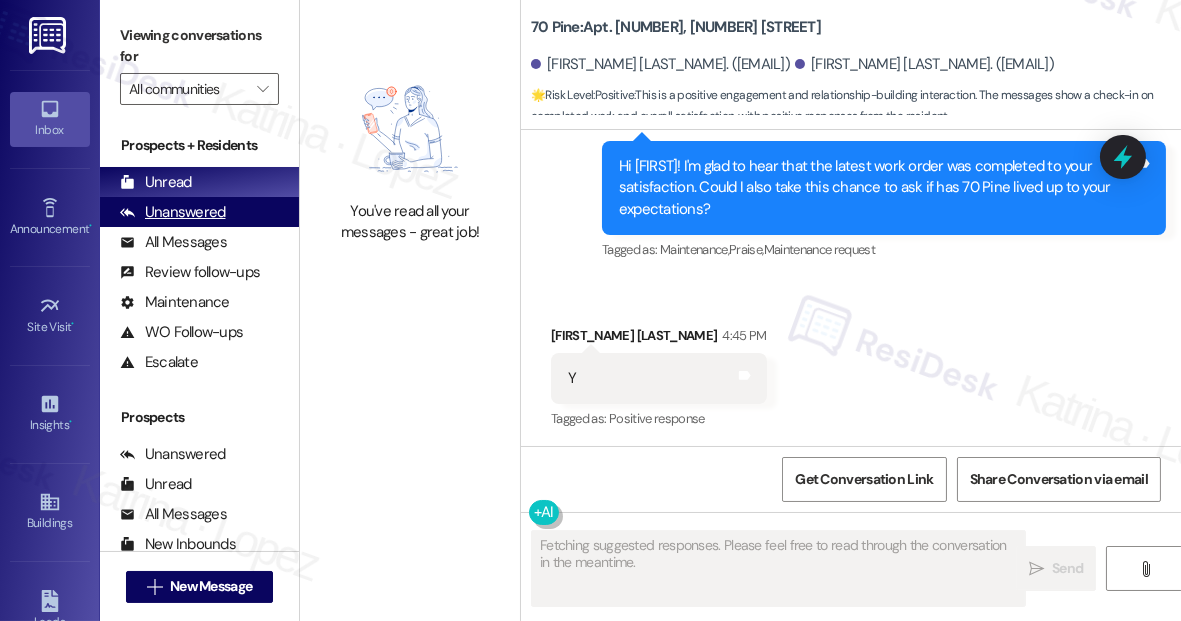 scroll, scrollTop: 2554, scrollLeft: 0, axis: vertical 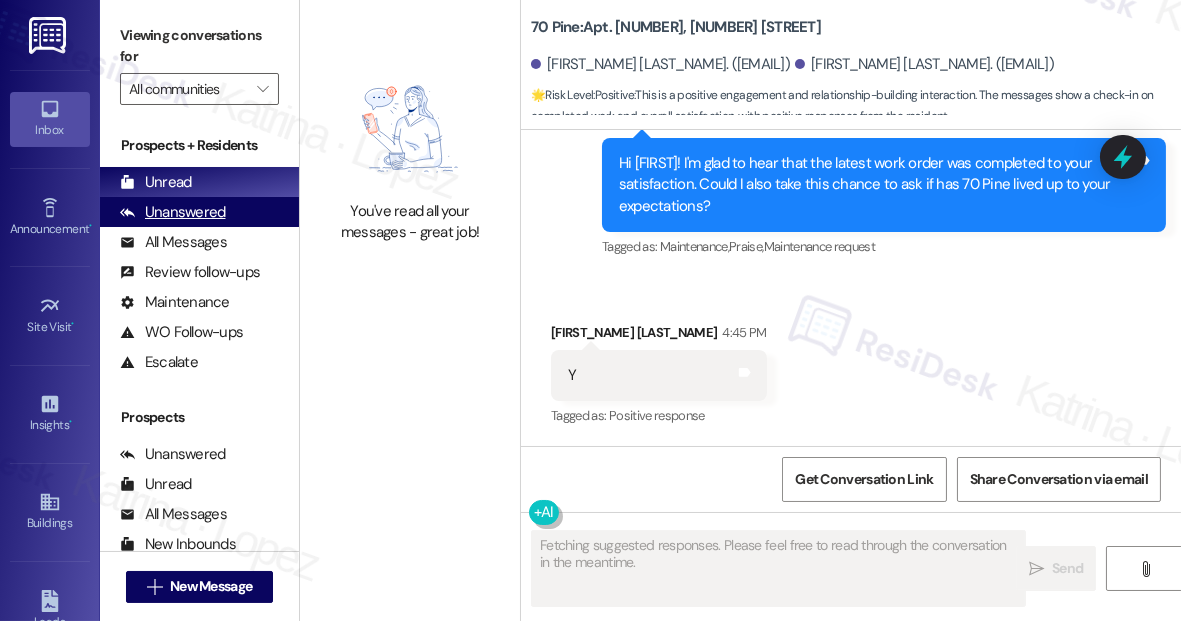 click on "Unanswered" at bounding box center [173, 212] 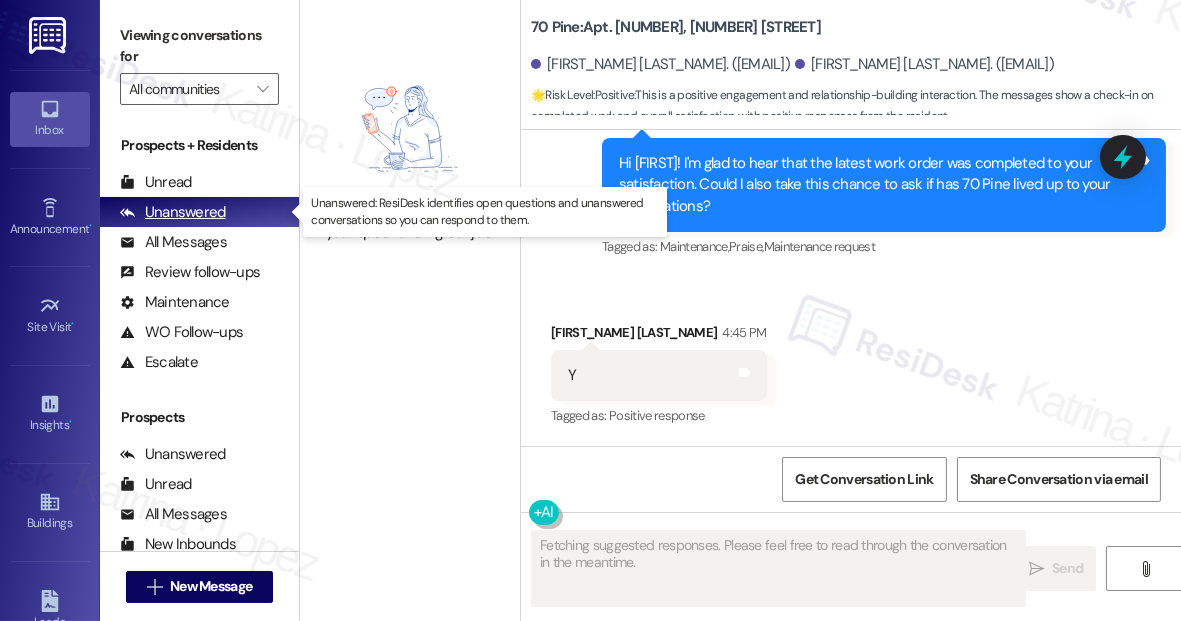 type 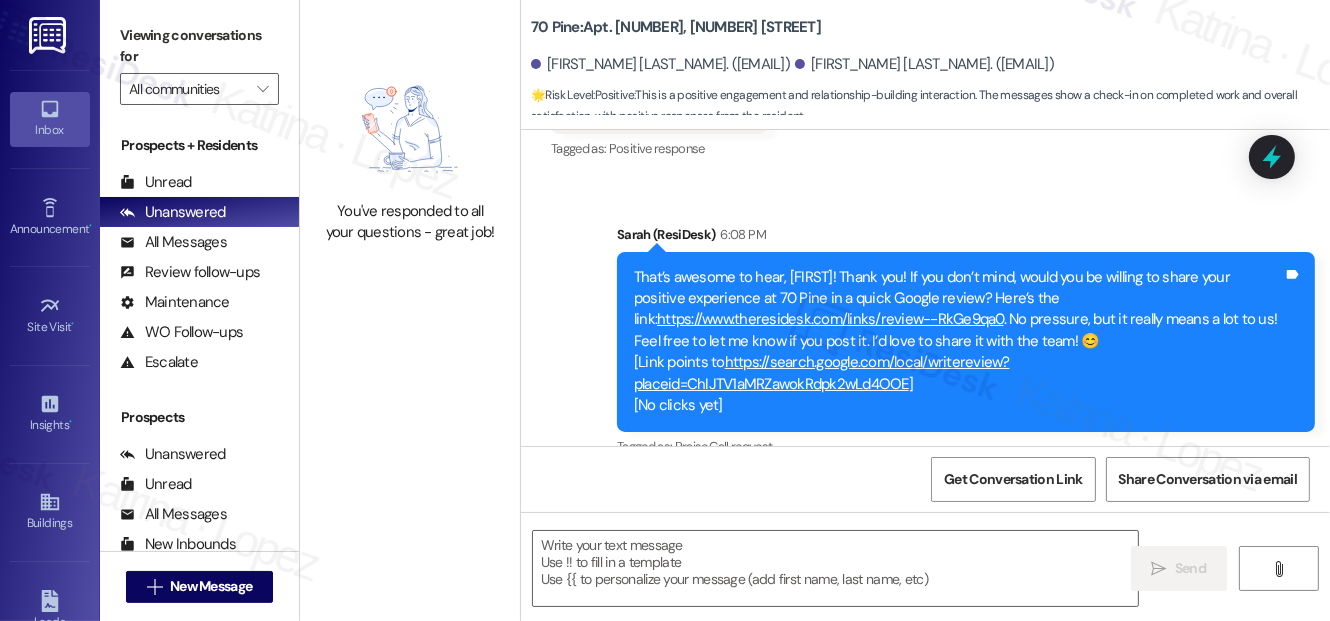 scroll, scrollTop: 2809, scrollLeft: 0, axis: vertical 